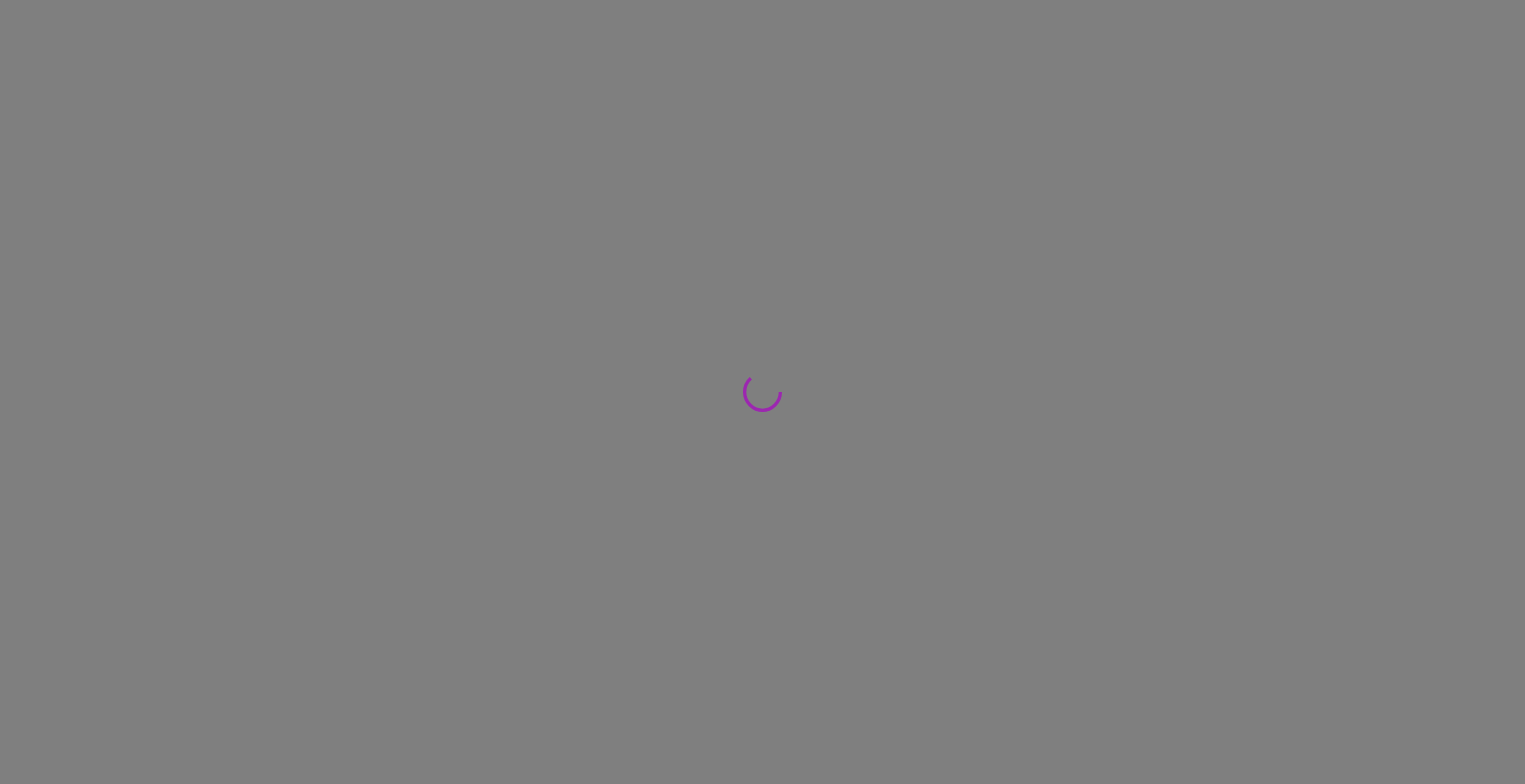 scroll, scrollTop: 0, scrollLeft: 0, axis: both 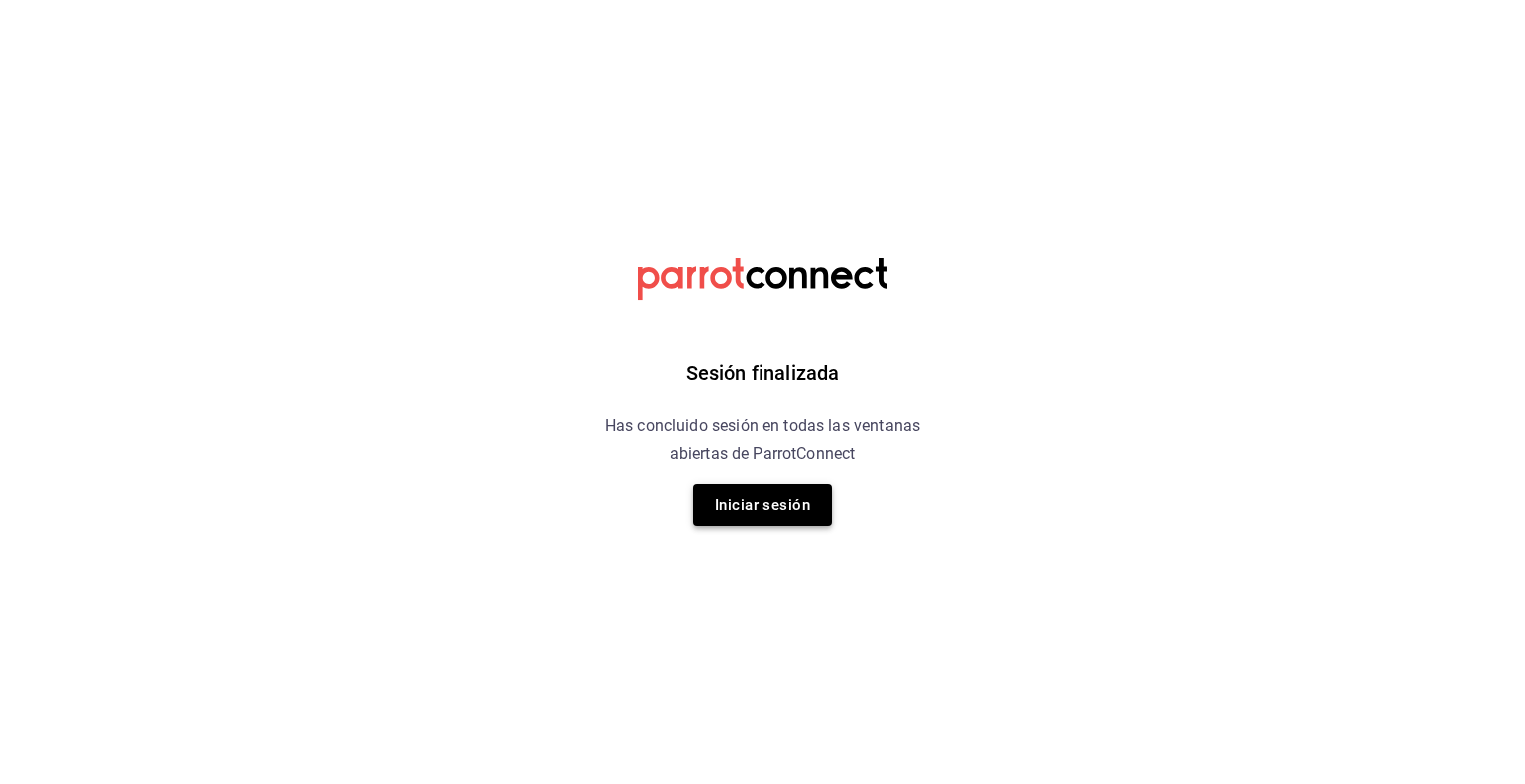 click on "Iniciar sesión" at bounding box center [762, 505] 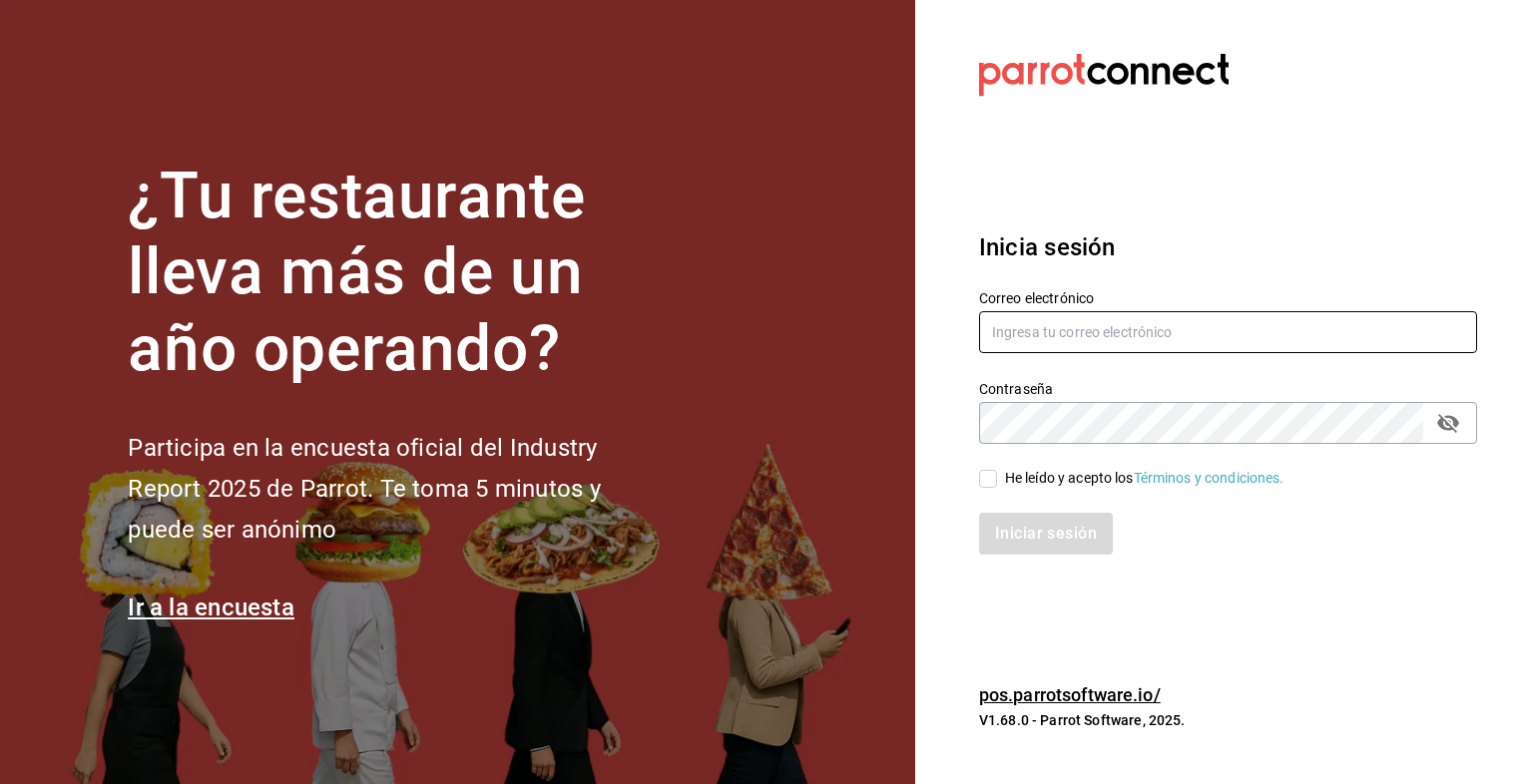 type on "[EMAIL]" 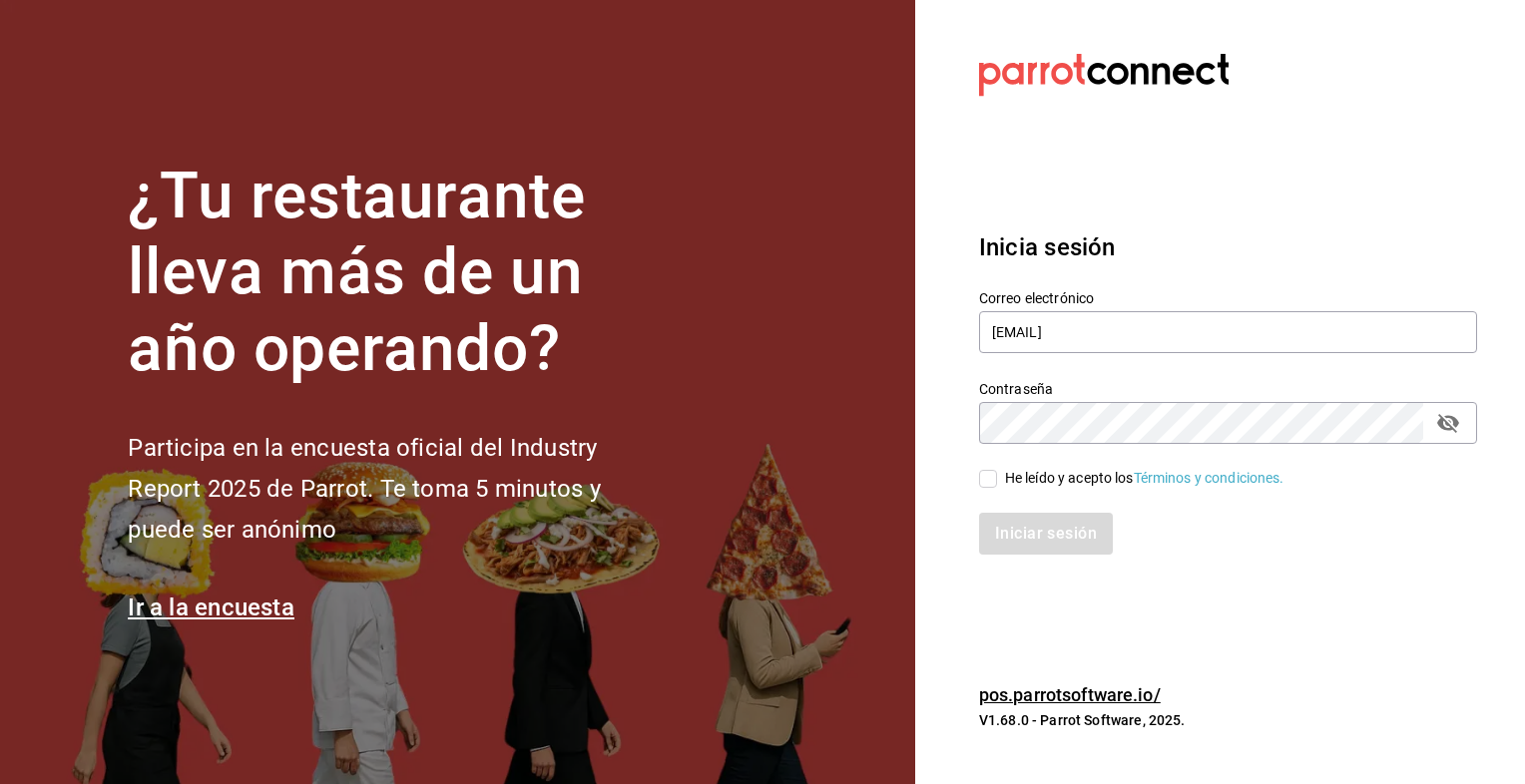 click on "Iniciar sesión" at bounding box center [1216, 522] 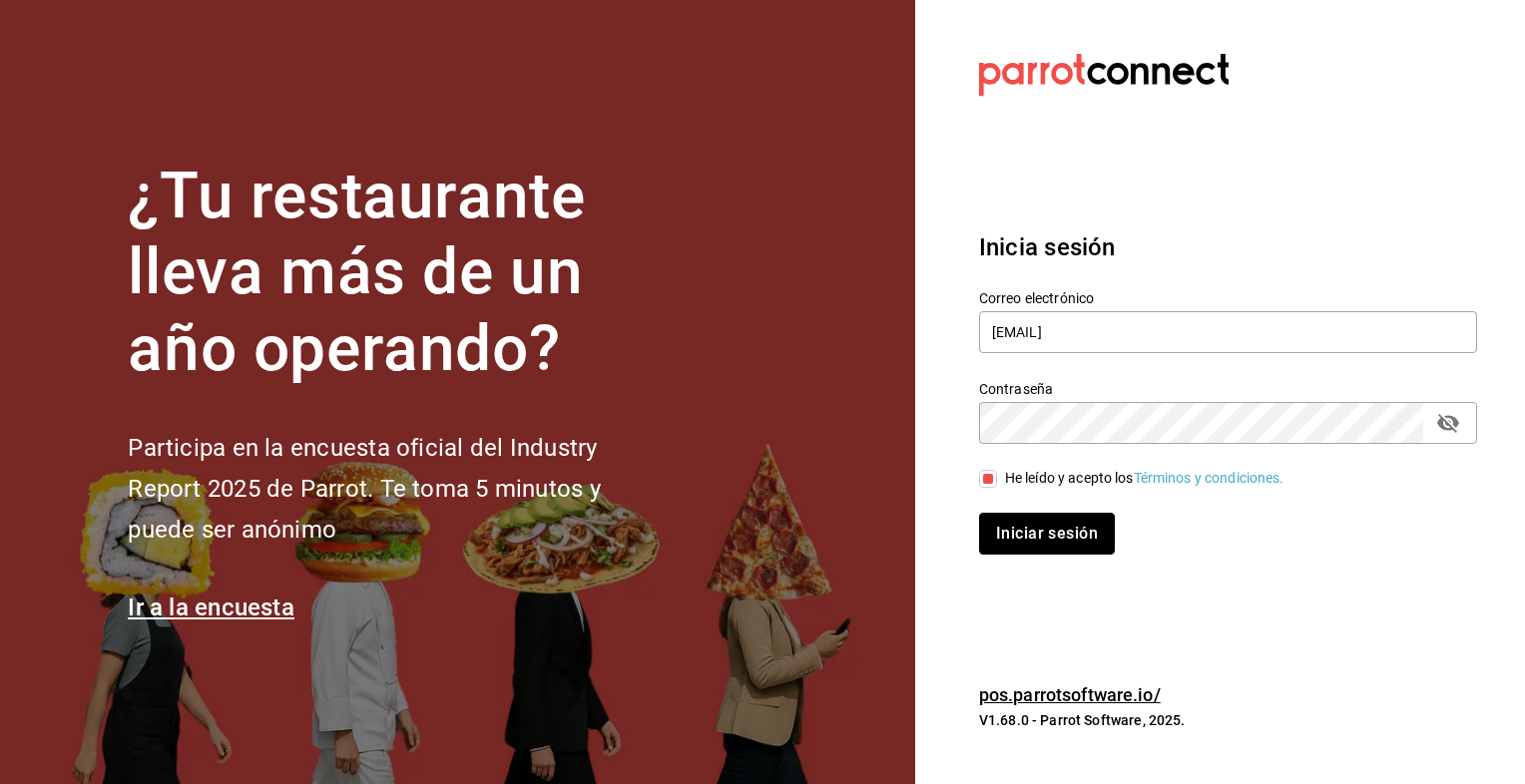 click on "Iniciar sesión" at bounding box center (1047, 534) 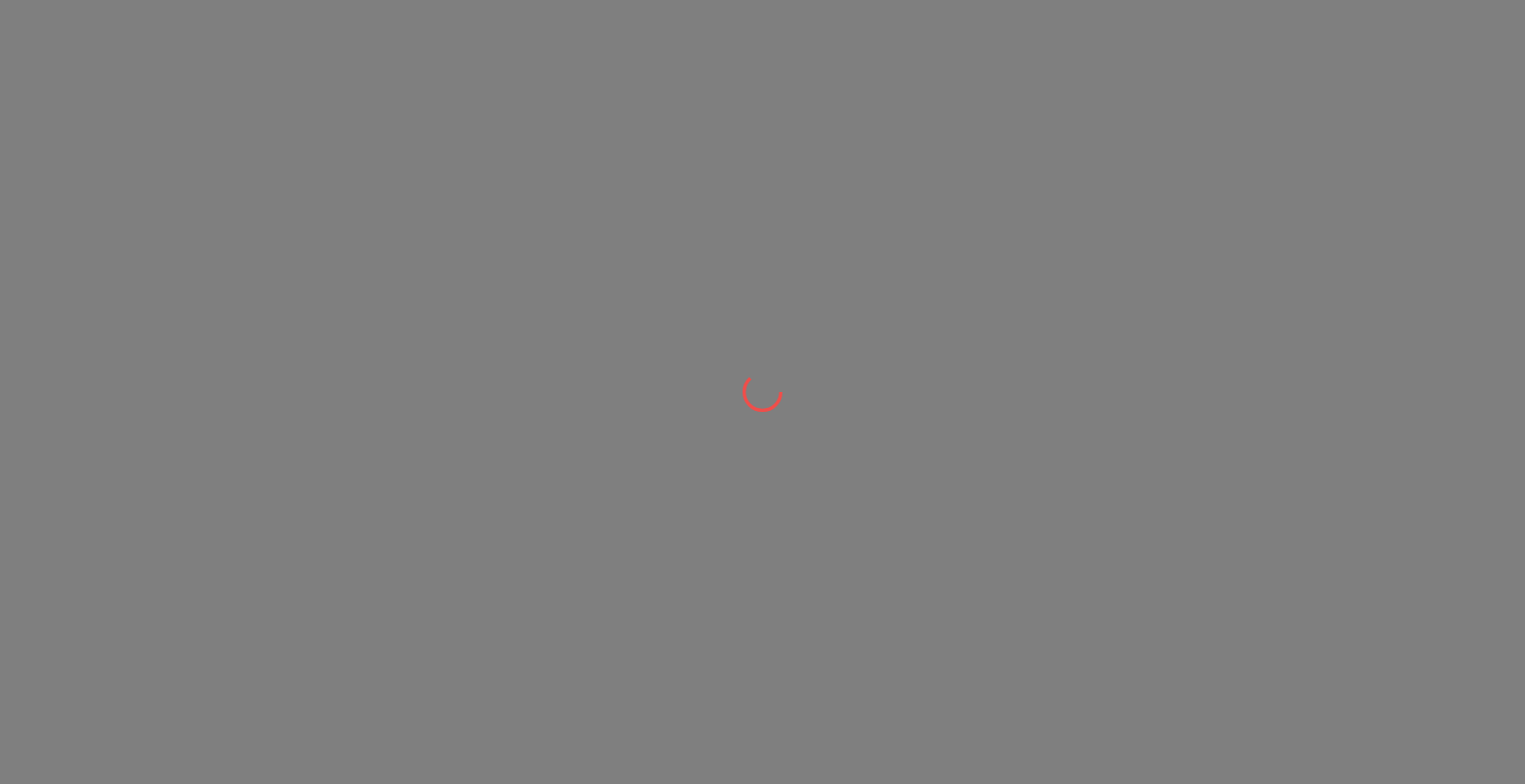 scroll, scrollTop: 0, scrollLeft: 0, axis: both 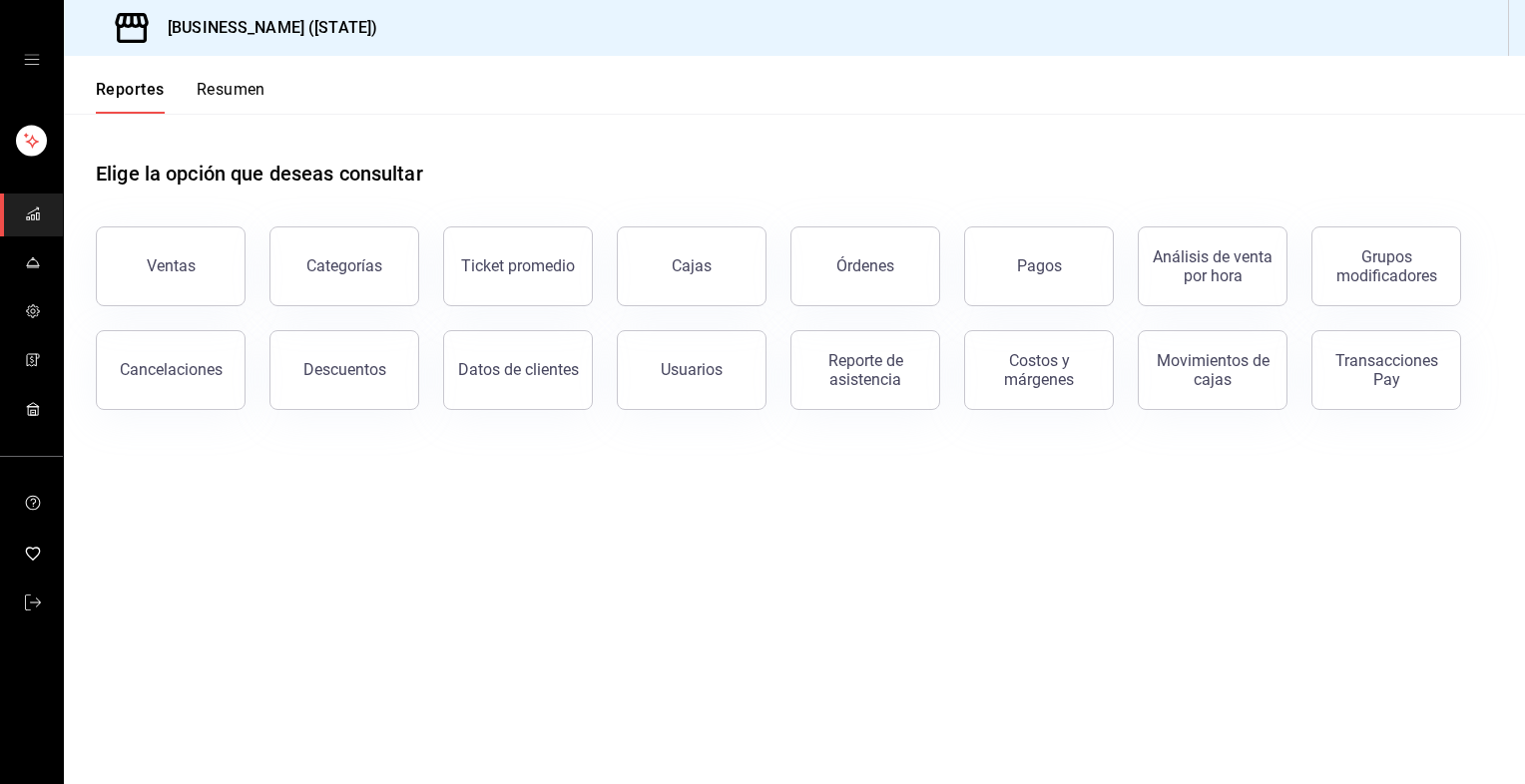 click 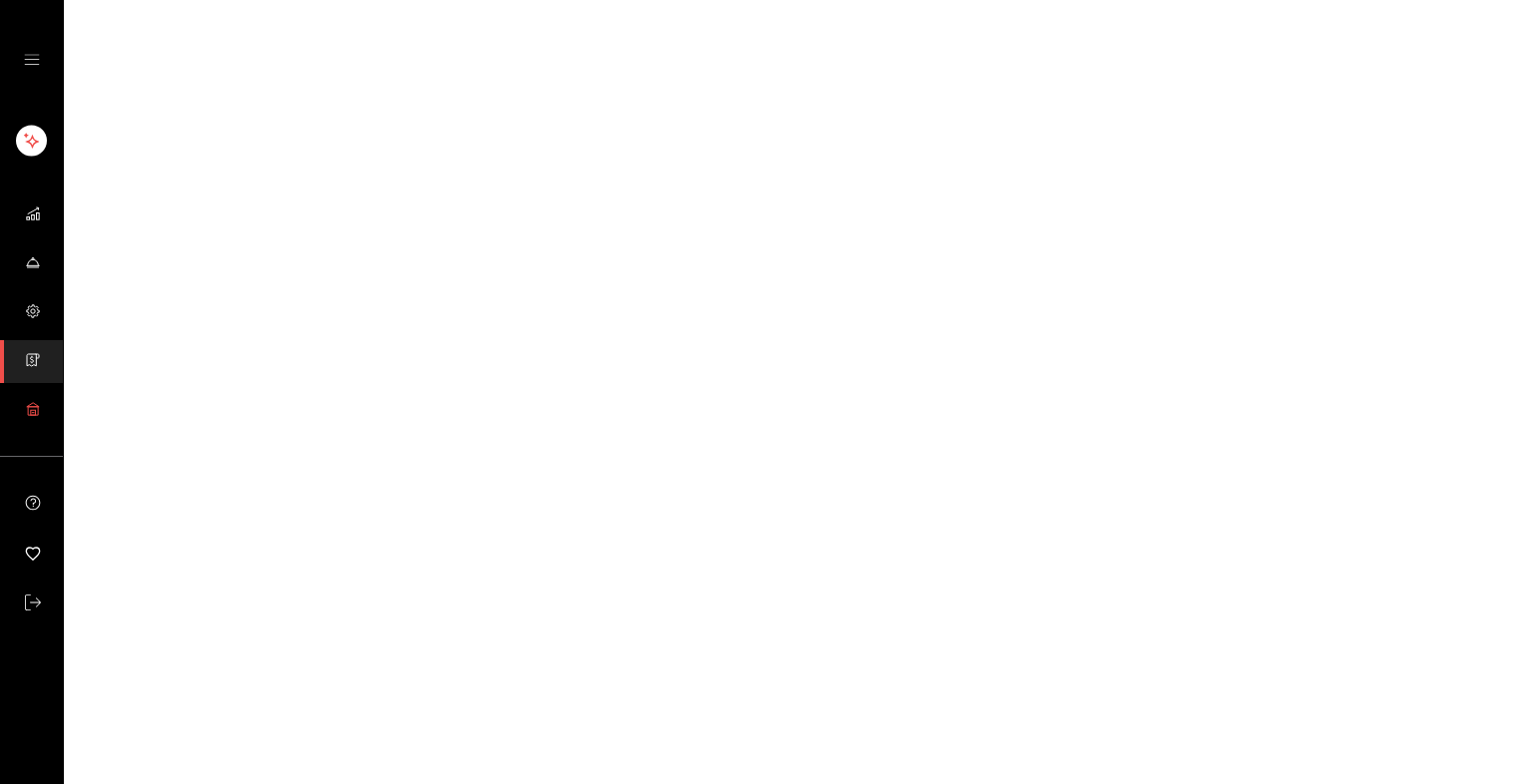 click 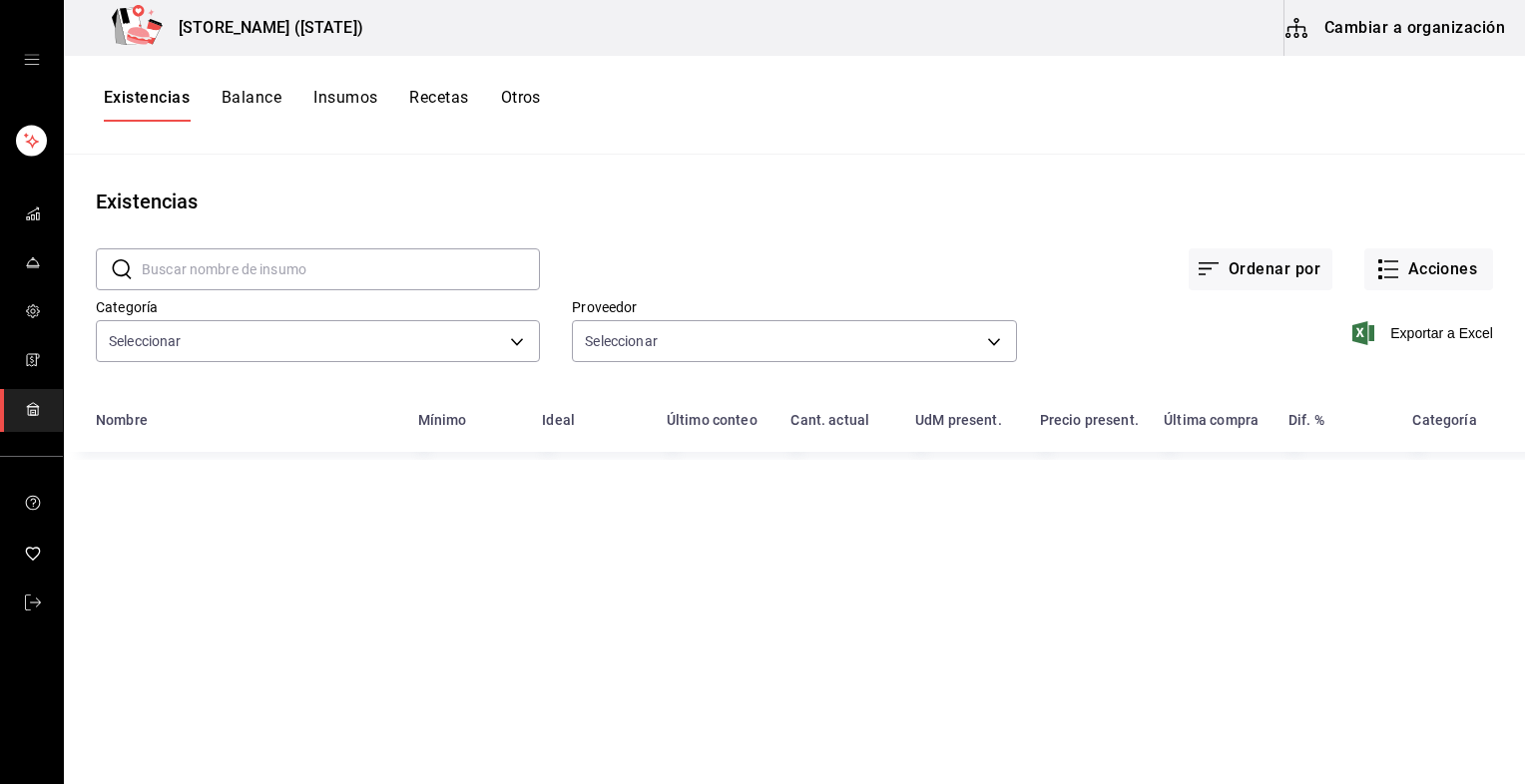 type on "[UUID],[UUID],[UUID],[UUID]" 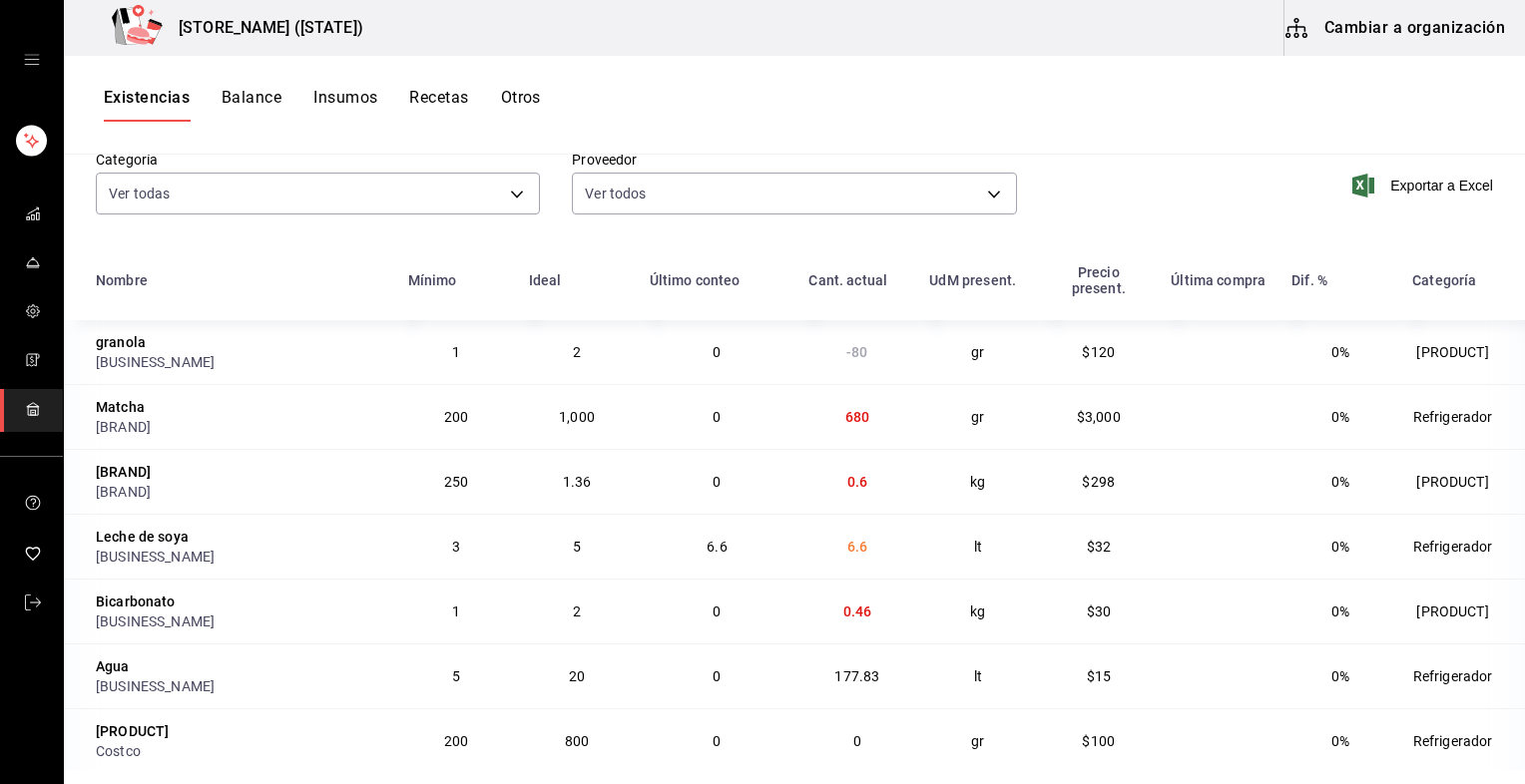scroll, scrollTop: 166, scrollLeft: 0, axis: vertical 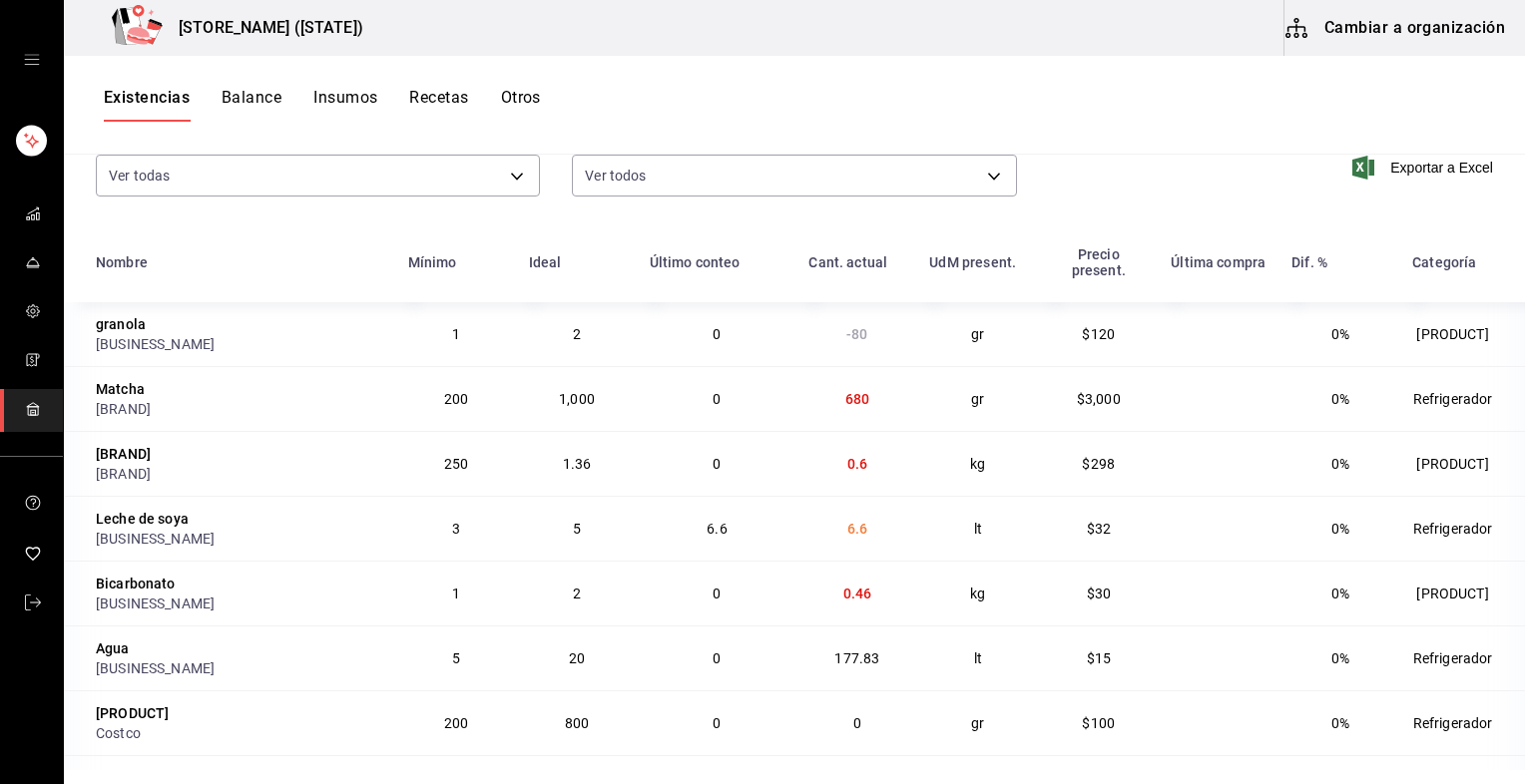 click on "-80" at bounding box center (856, 334) 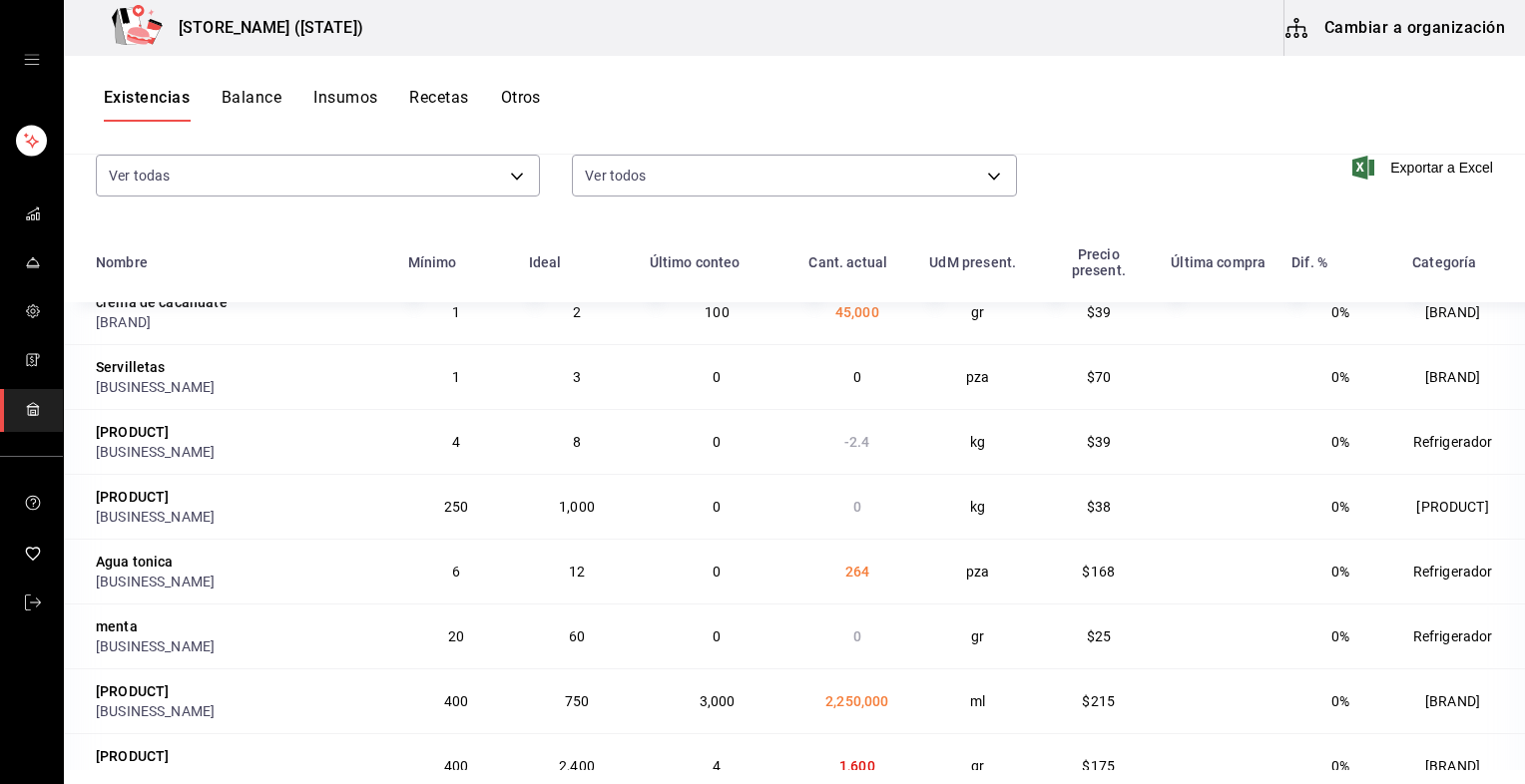 scroll, scrollTop: 1496, scrollLeft: 0, axis: vertical 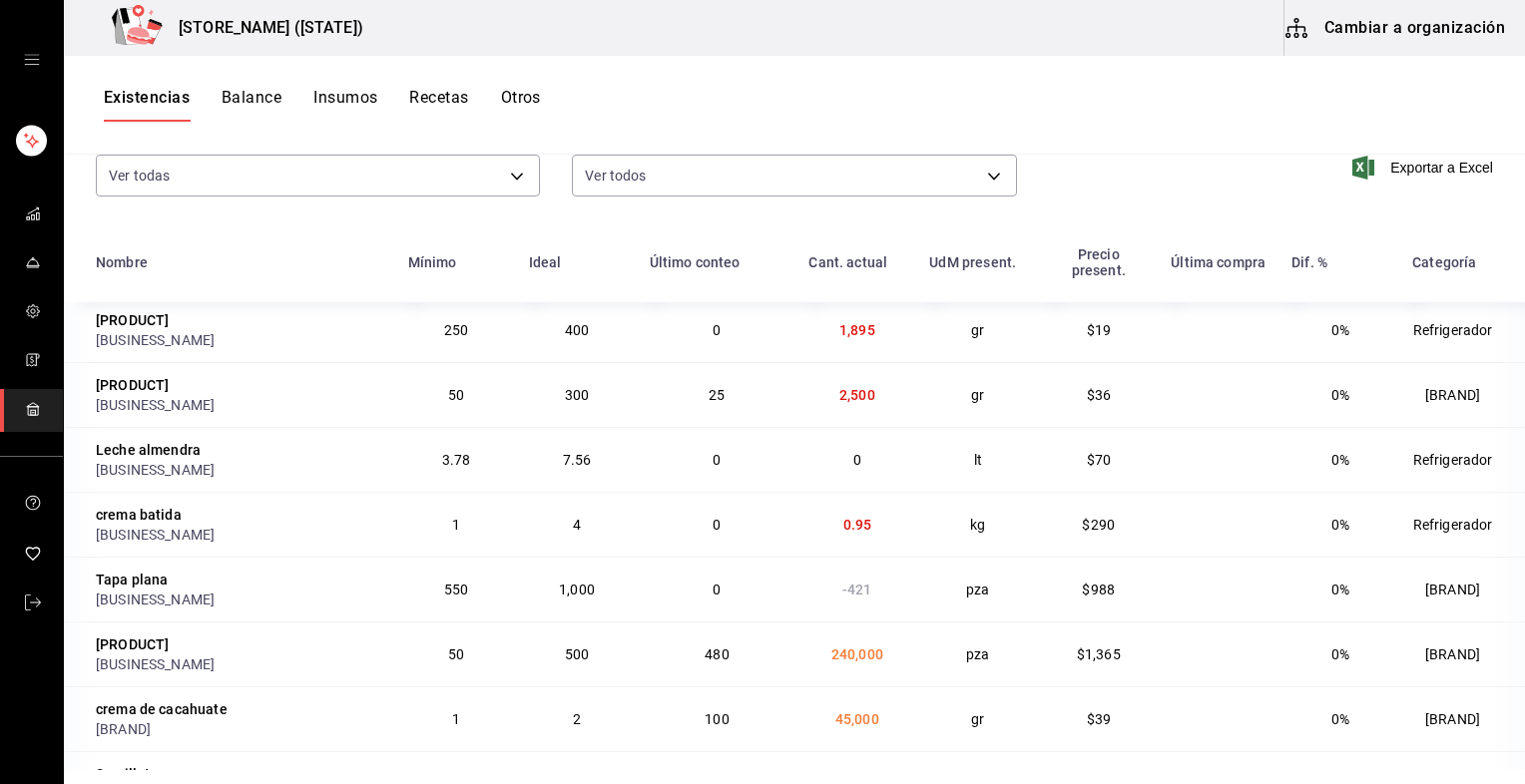 click on "Cambiar a organización" at bounding box center [1396, 28] 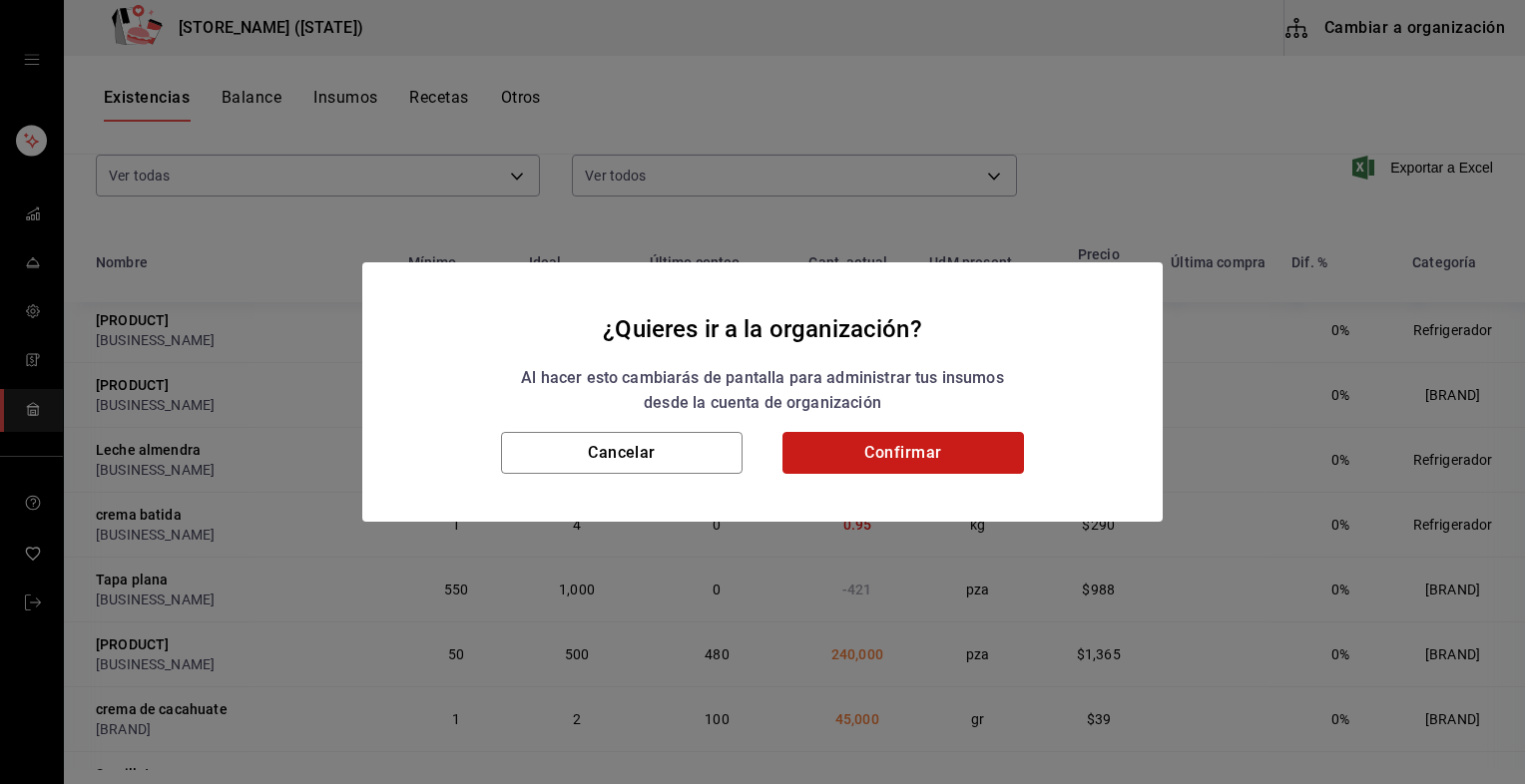 click on "Confirmar" at bounding box center [903, 453] 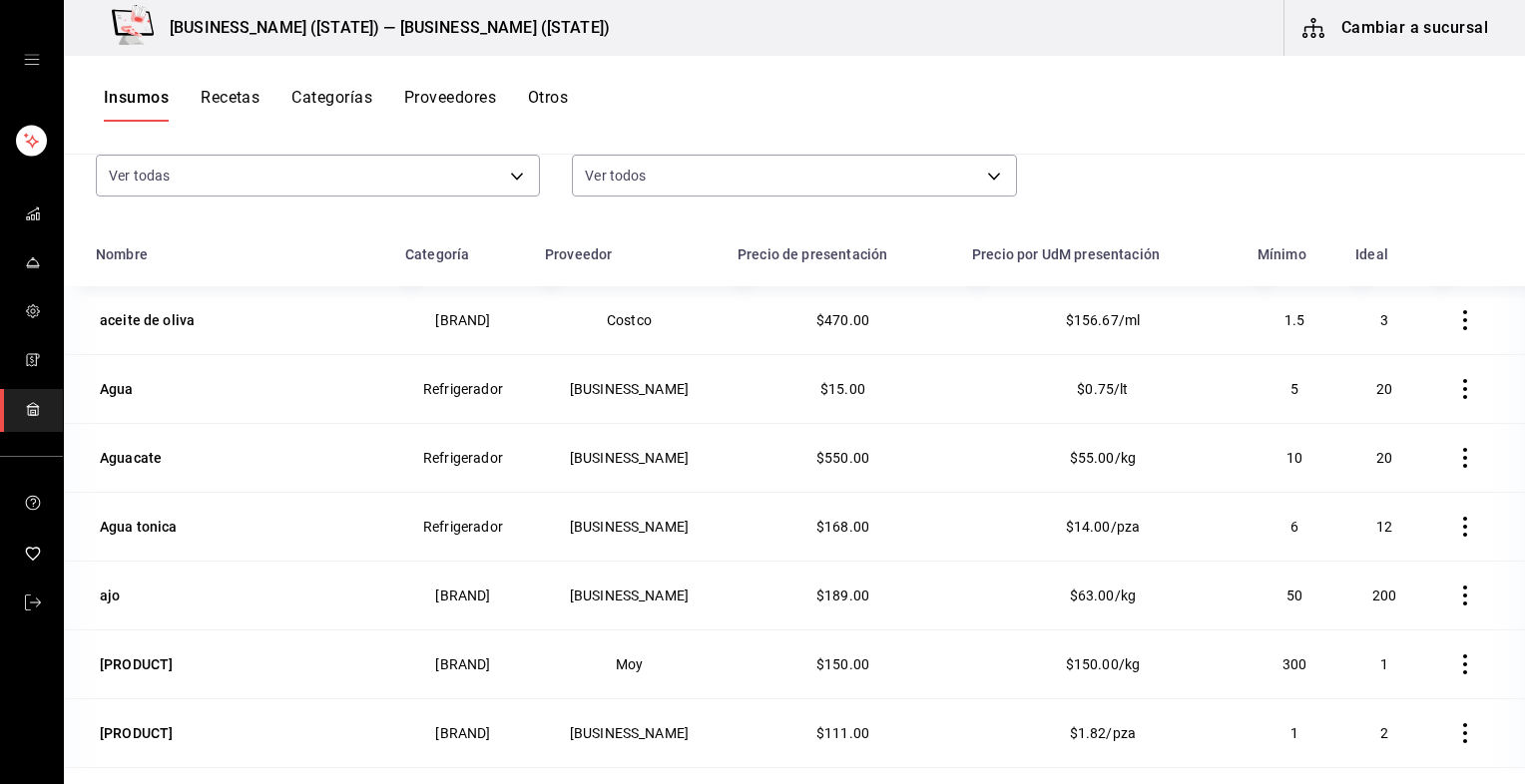 scroll, scrollTop: 0, scrollLeft: 0, axis: both 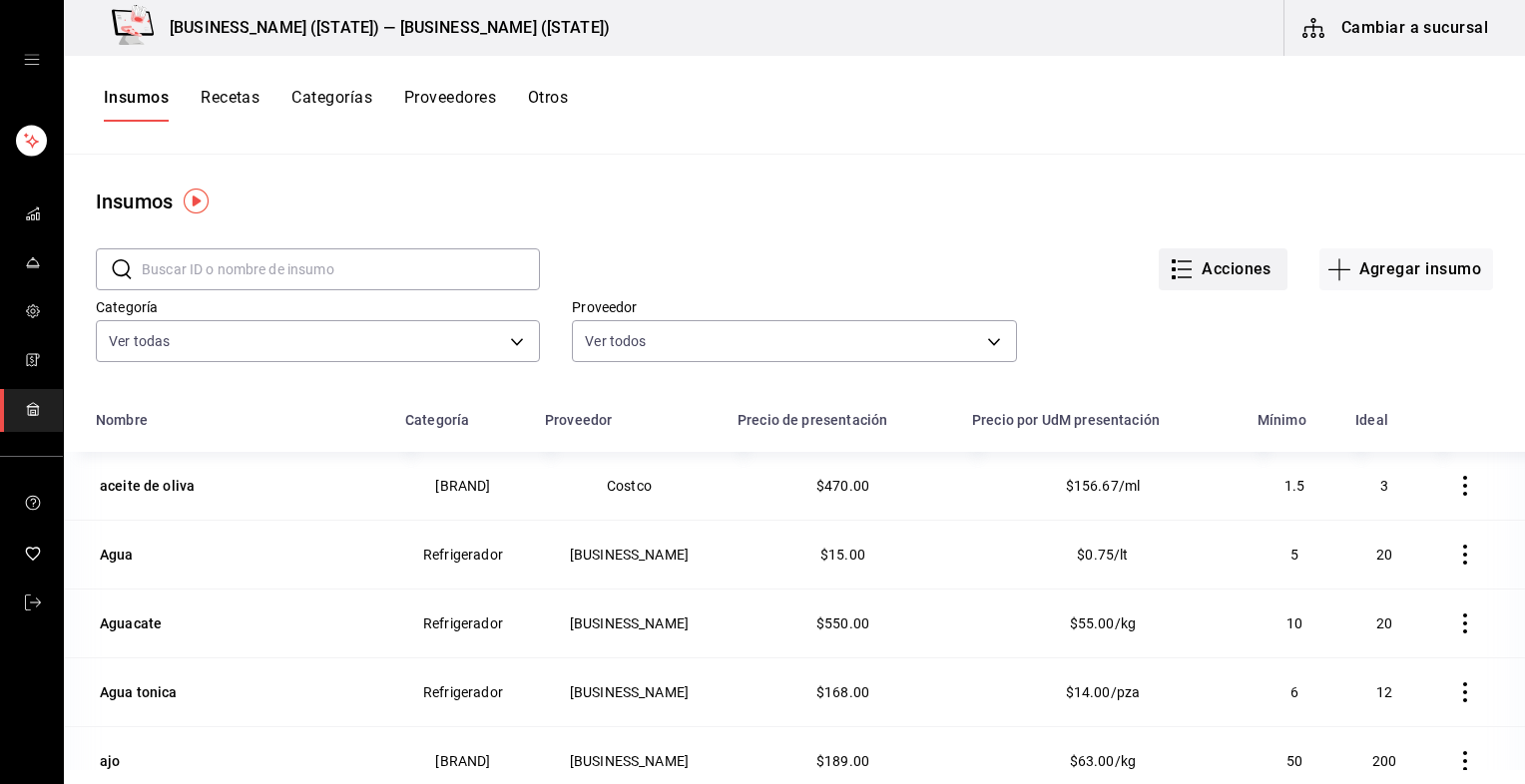 click on "Acciones" at bounding box center [1223, 269] 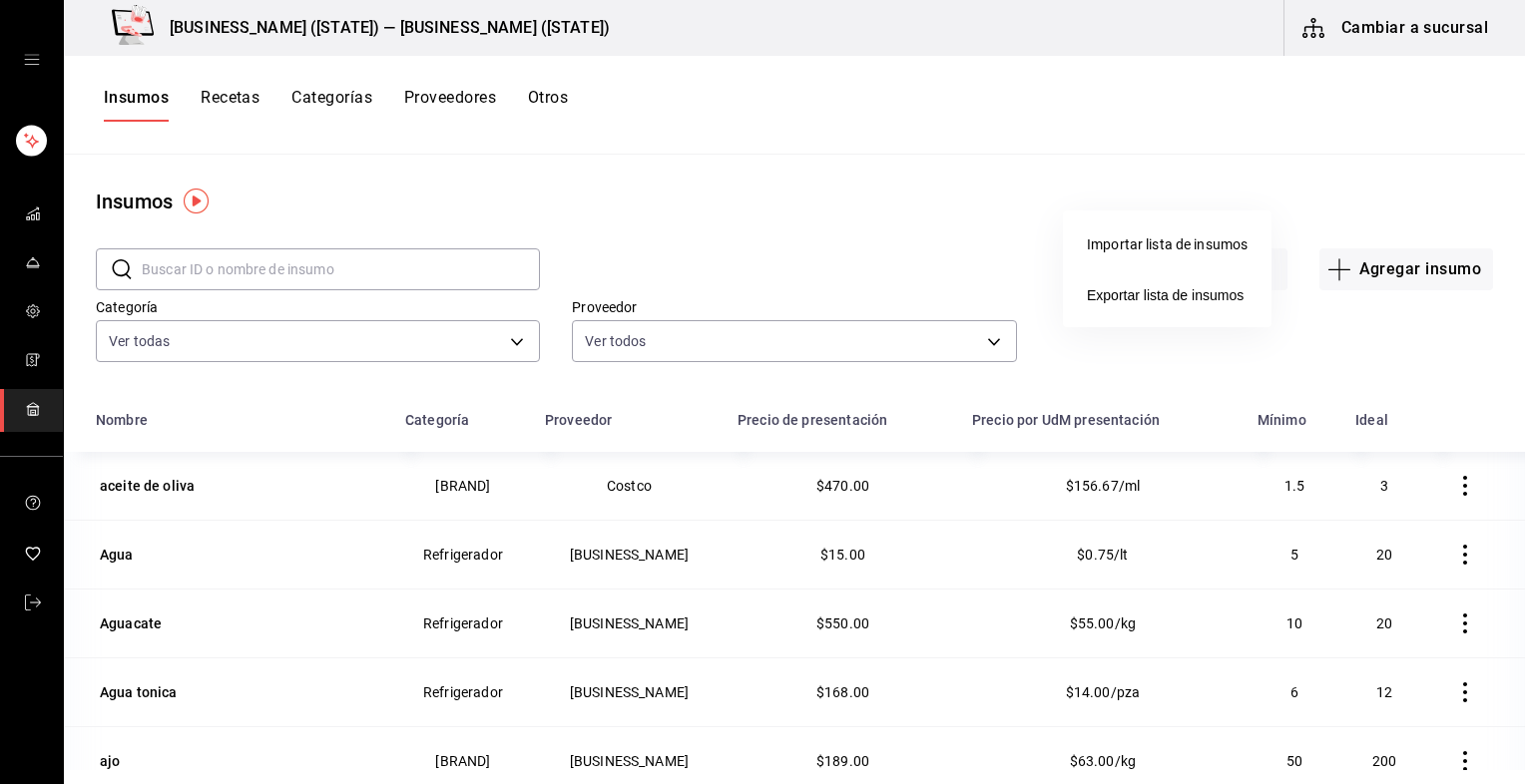 click on "Importar lista de insumos" at bounding box center (1167, 244) 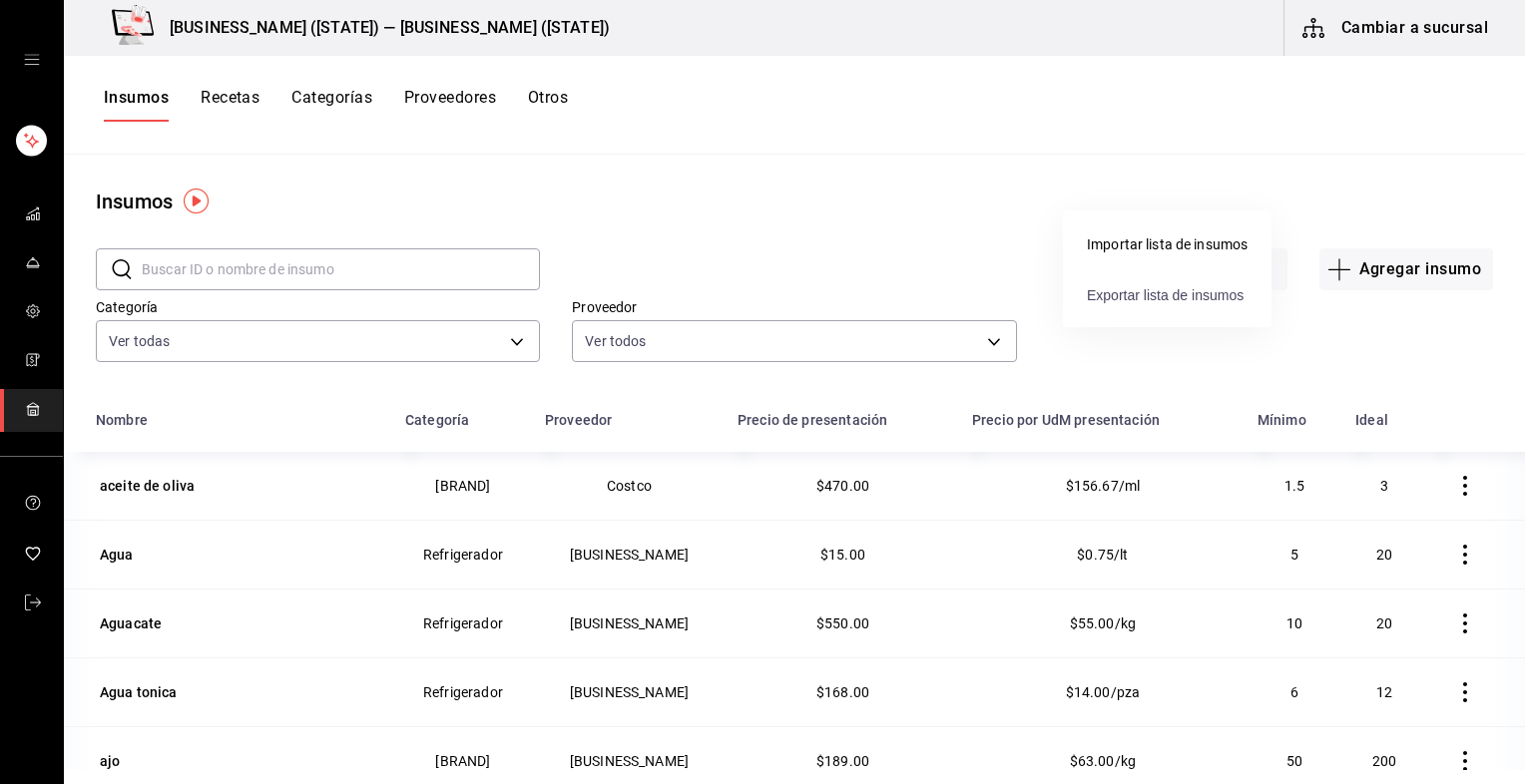 click on "Exportar lista de insumos" at bounding box center [1165, 295] 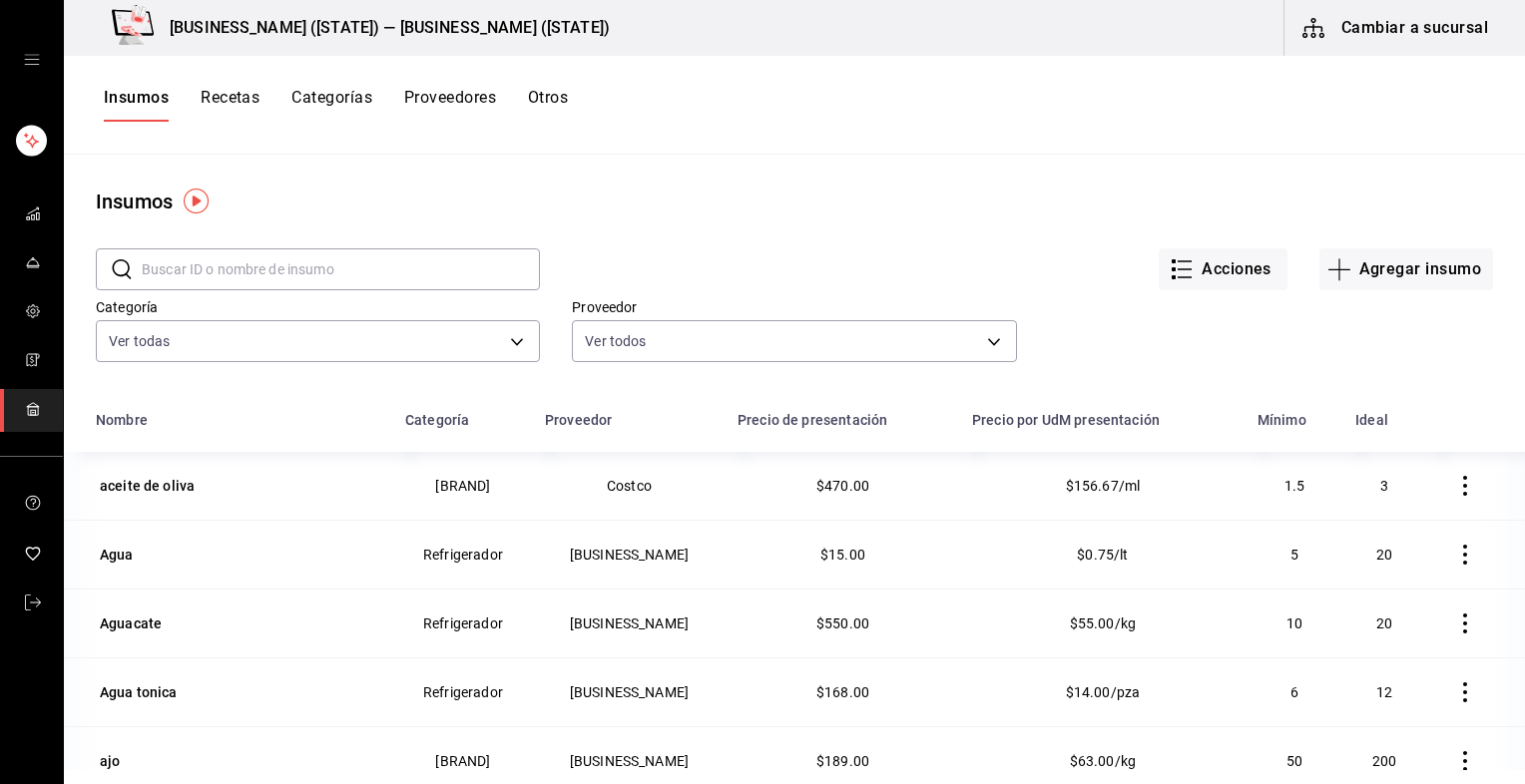 click on "Acciones Agregar insumo" at bounding box center [1016, 253] 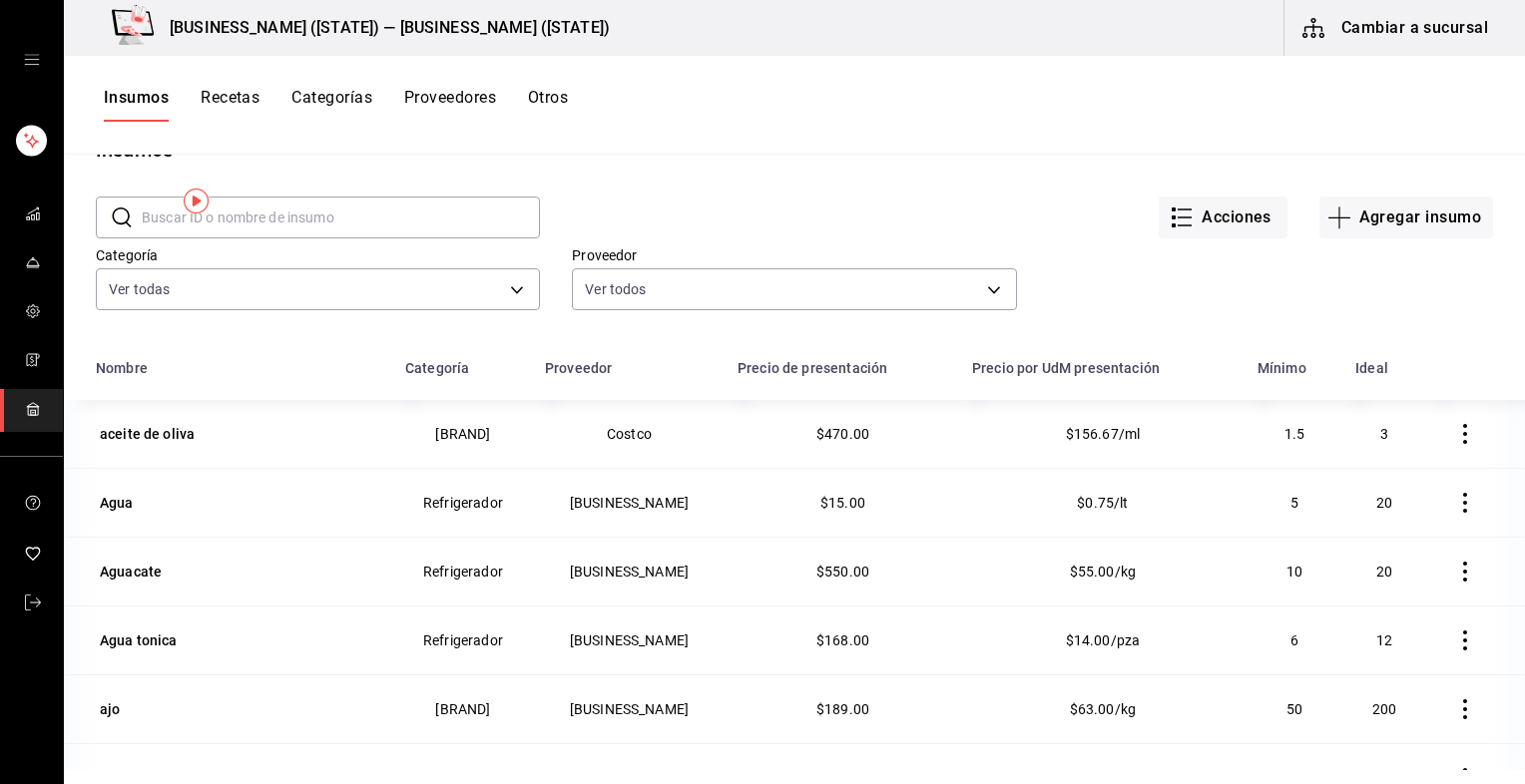 scroll, scrollTop: 0, scrollLeft: 0, axis: both 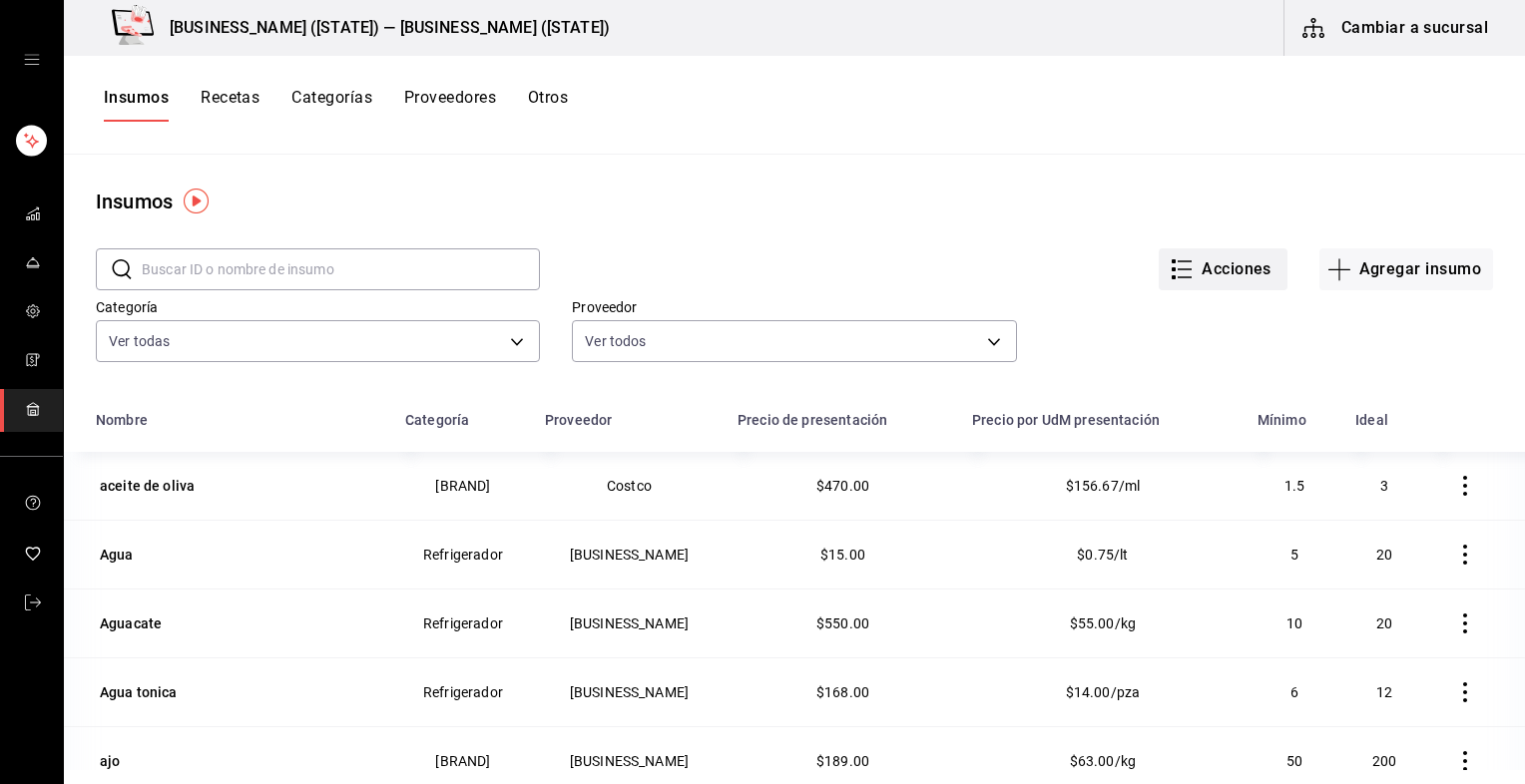 click on "Acciones" at bounding box center [1223, 269] 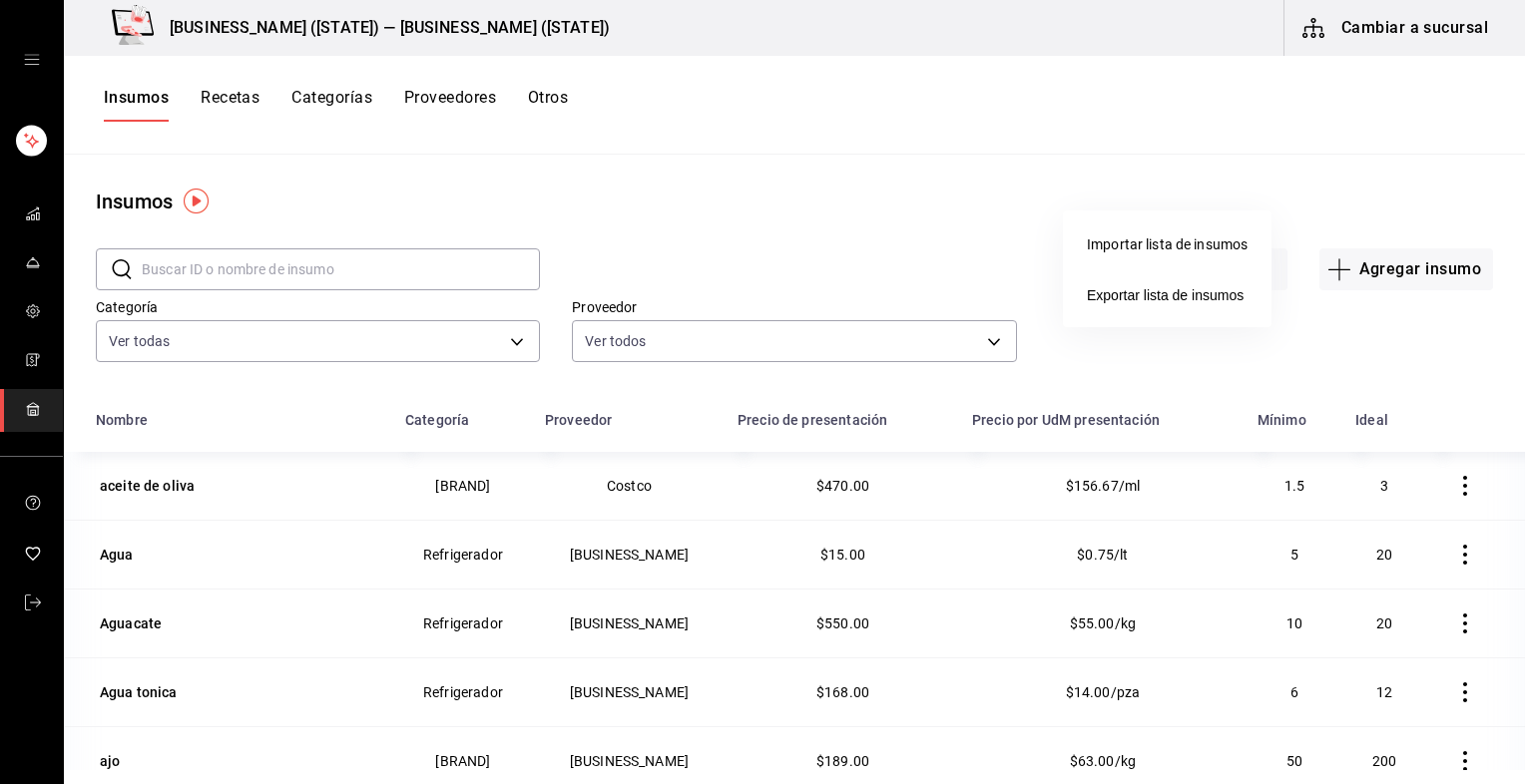 click at bounding box center (762, 392) 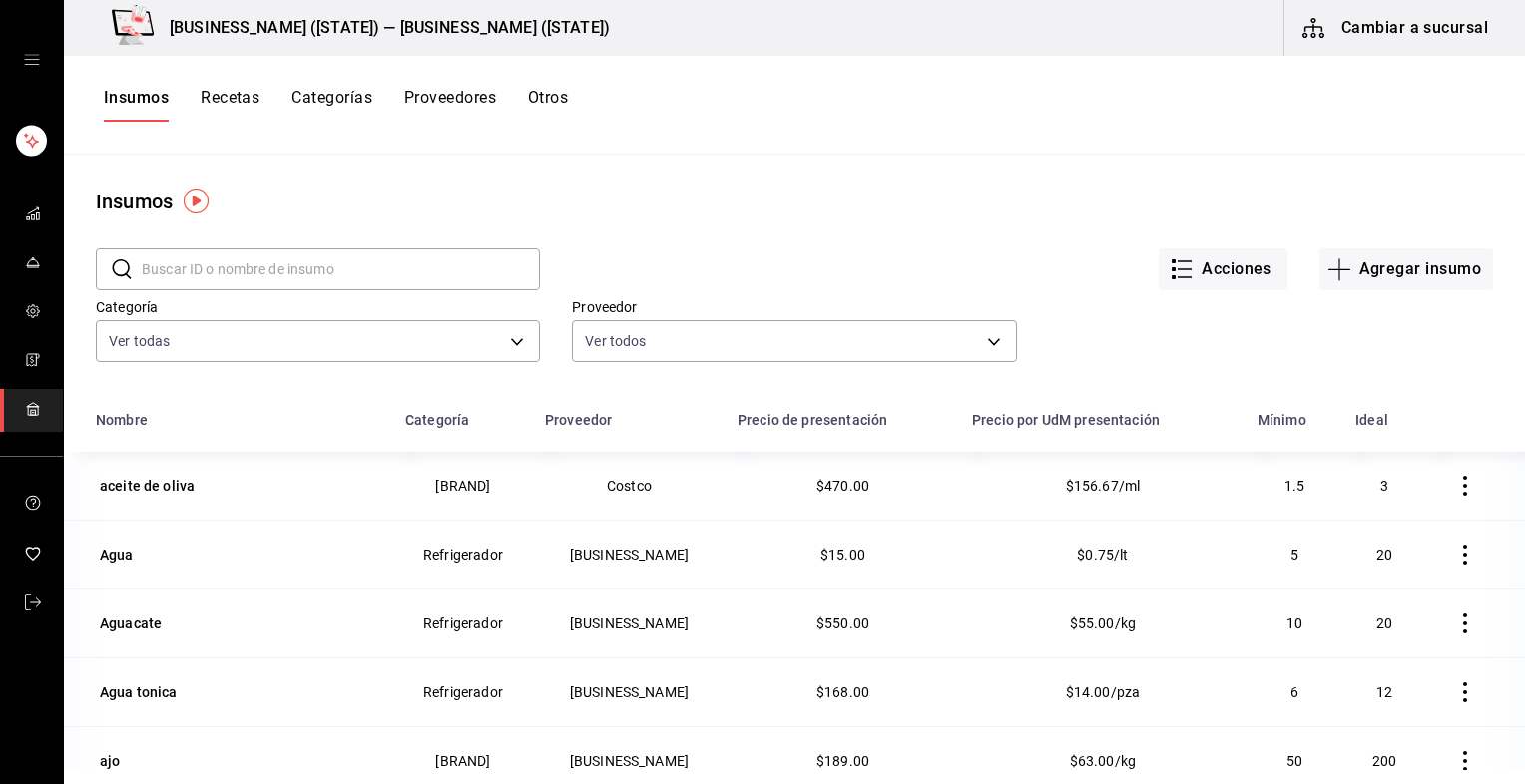 click on "Insumos Recetas Categorías Proveedores Otros" at bounding box center (794, 105) 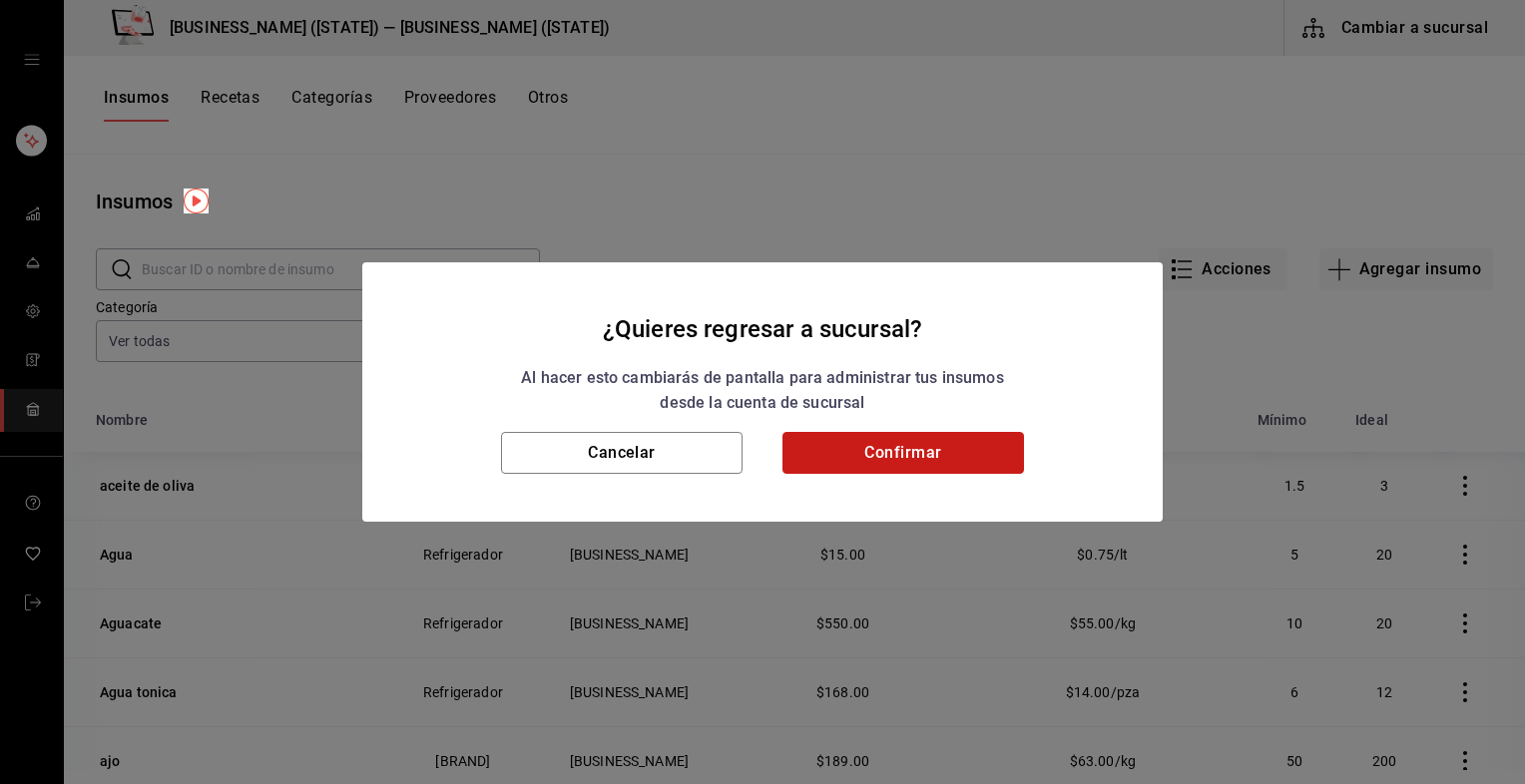 click on "Confirmar" at bounding box center [903, 453] 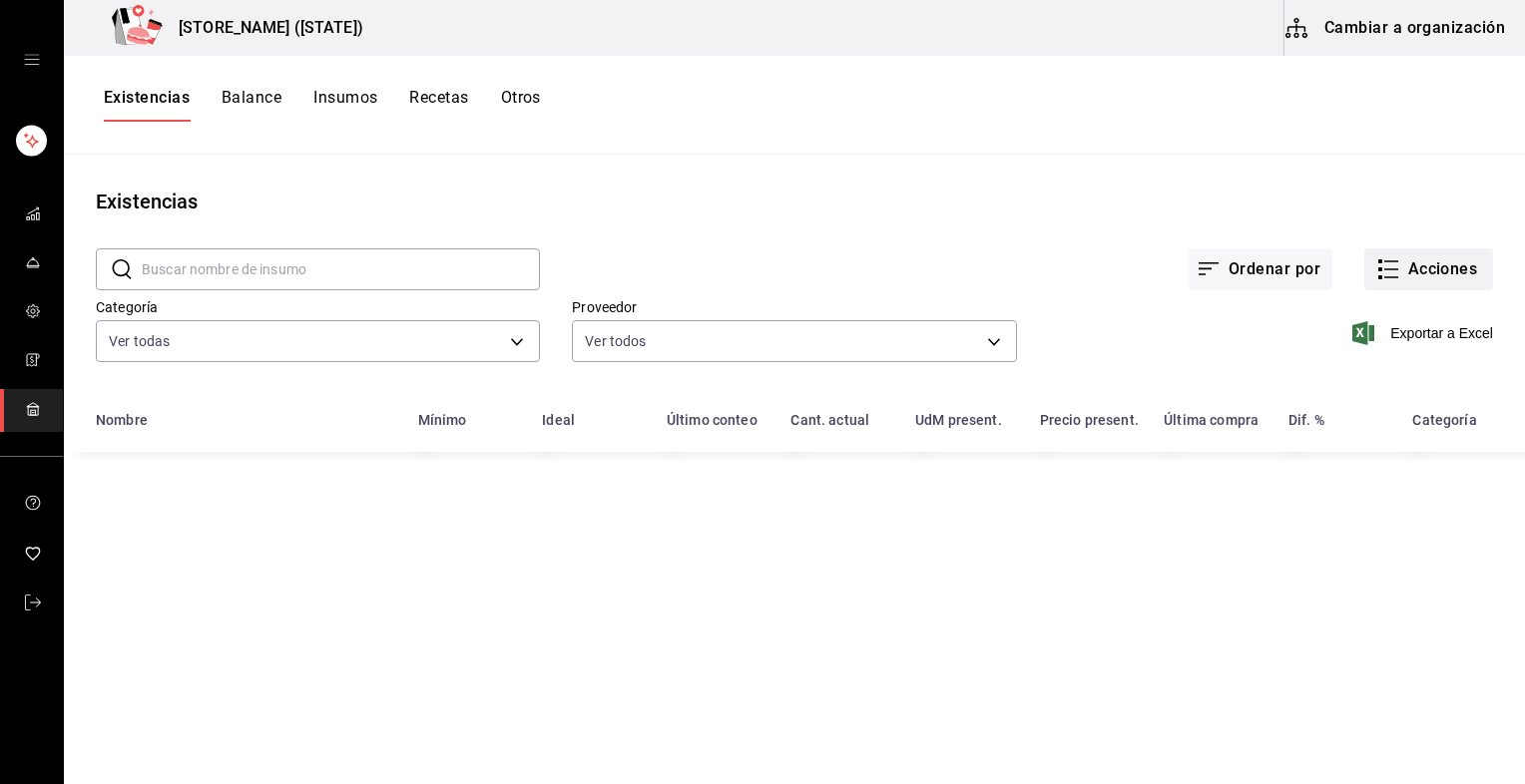 click on "Exportar a Excel" at bounding box center (1255, 317) 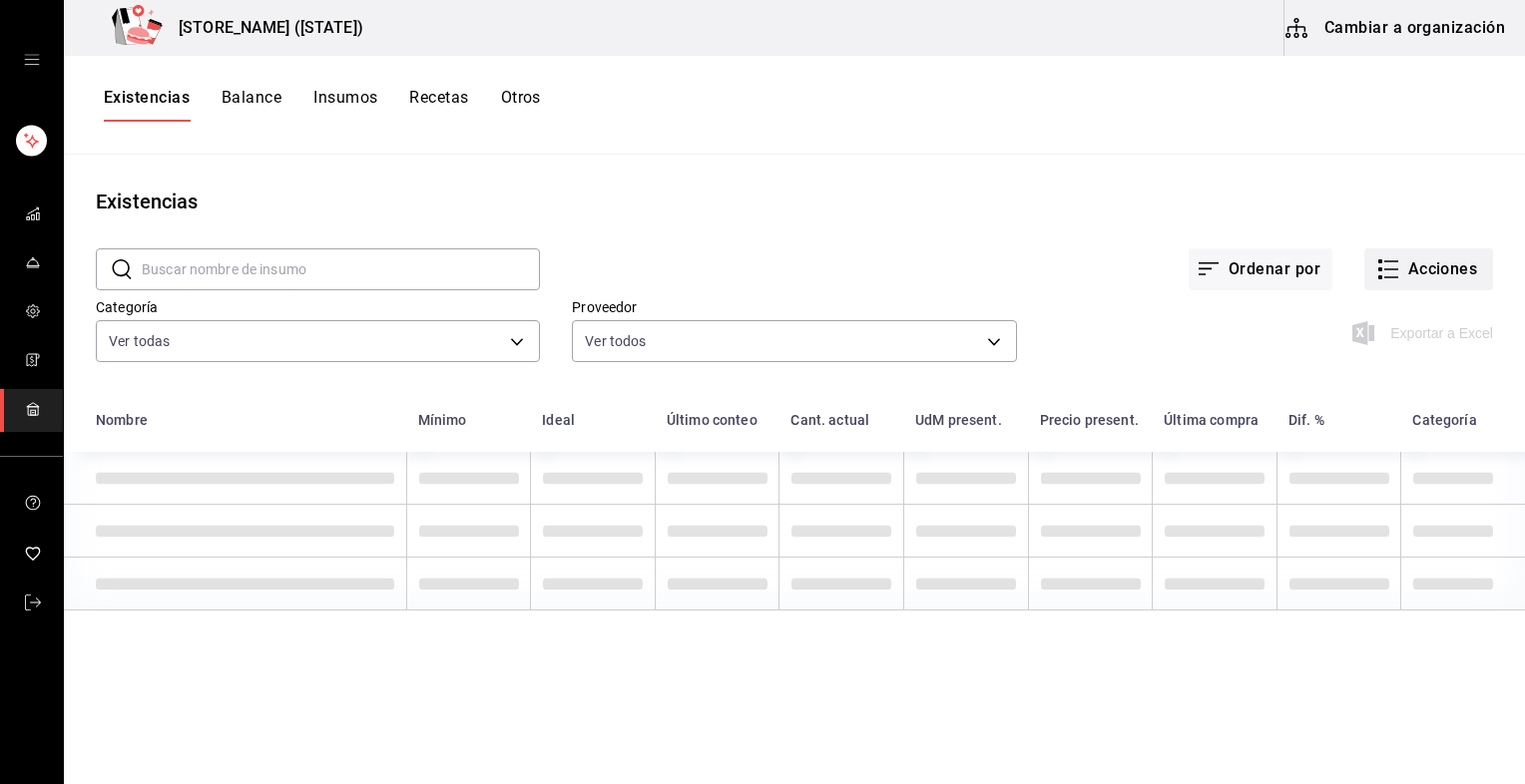 click 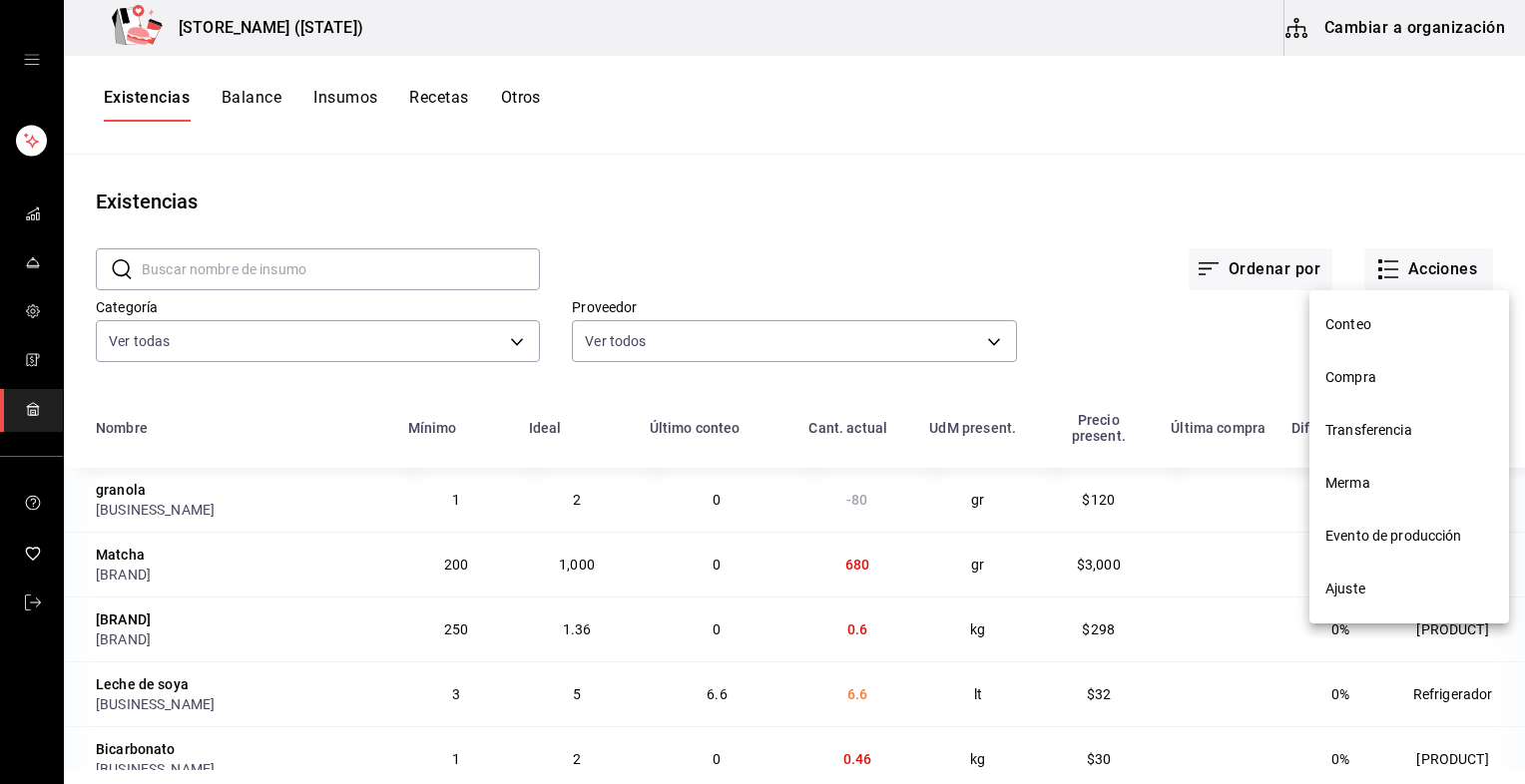 click at bounding box center [762, 392] 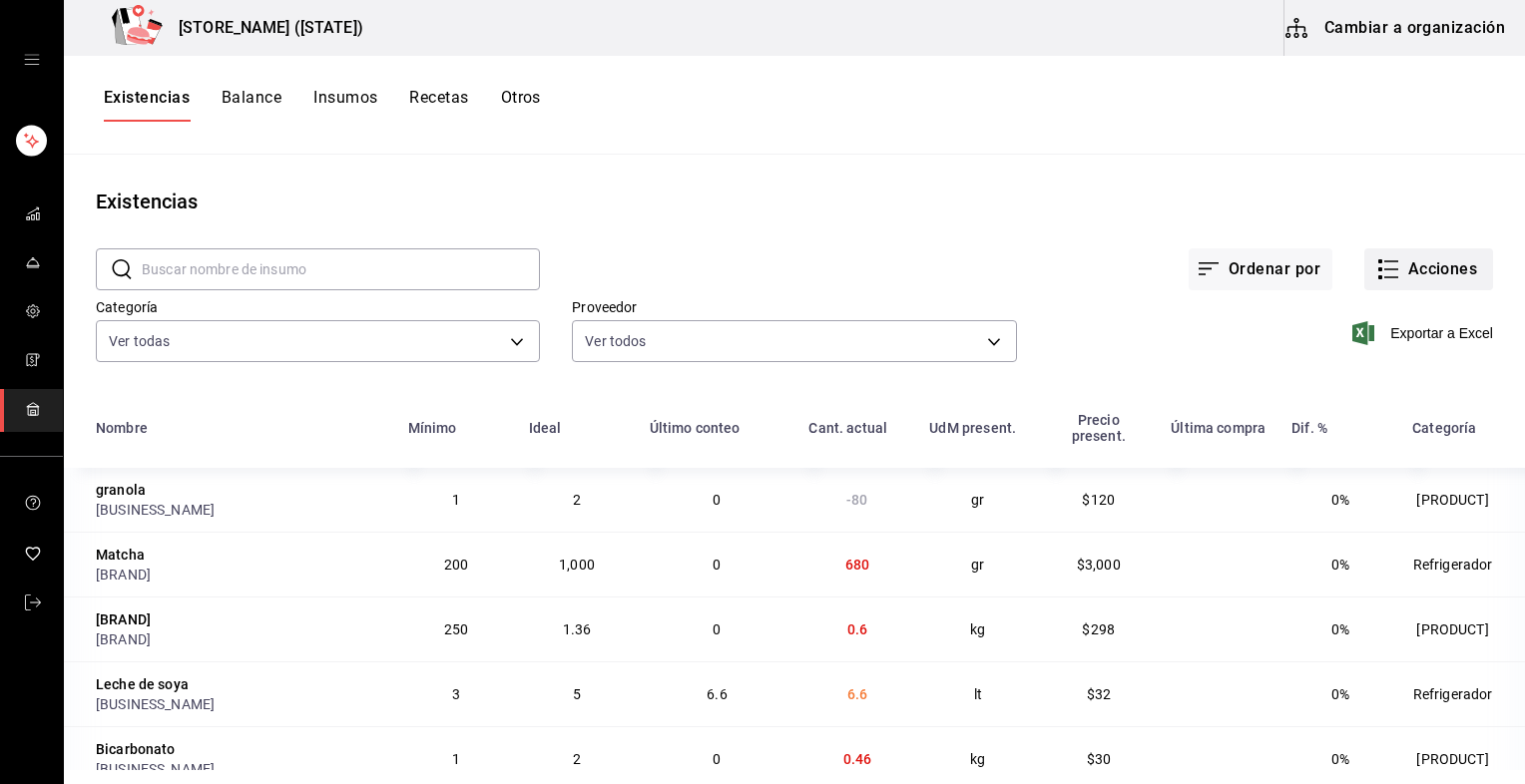 click on "Acciones" at bounding box center (1428, 269) 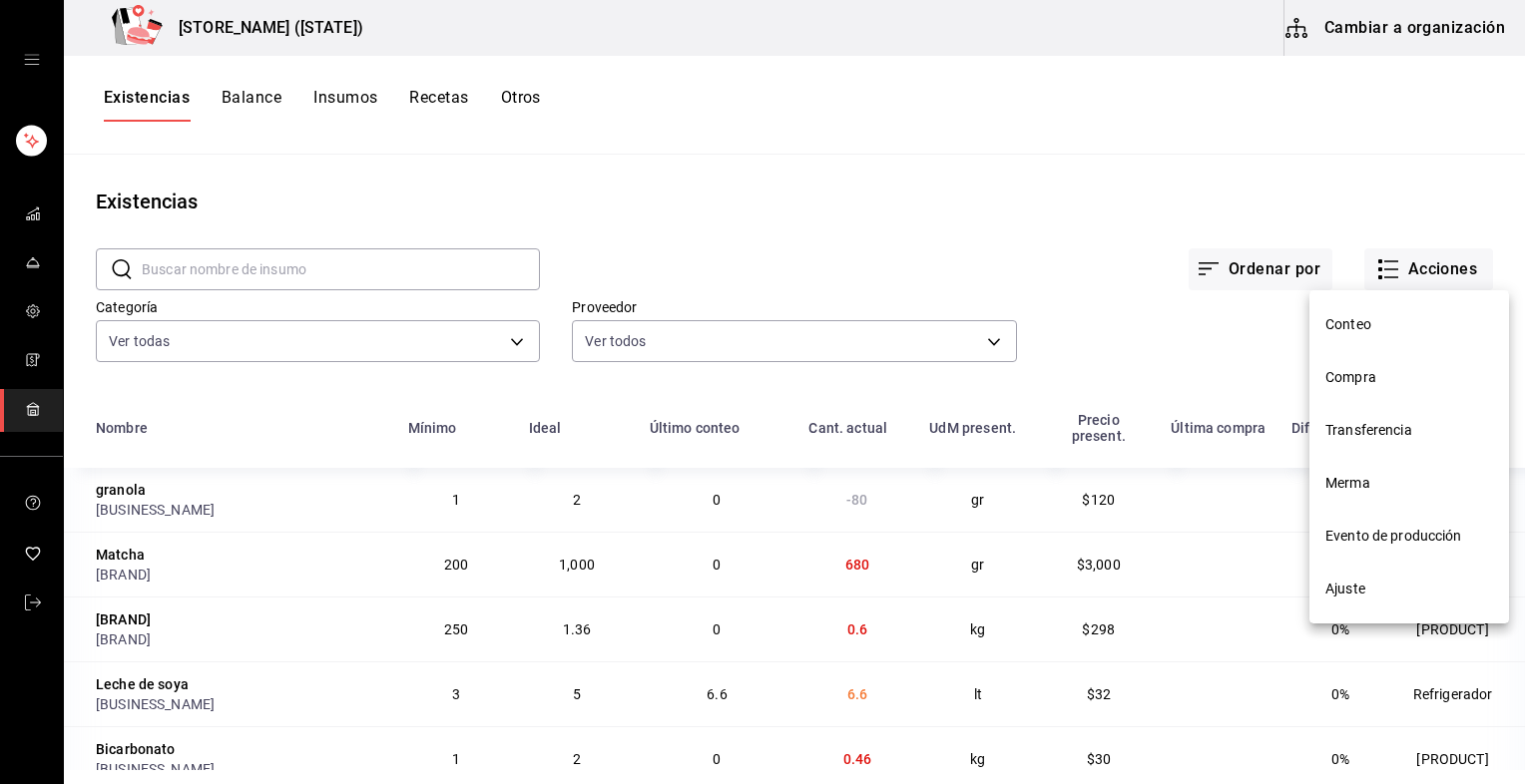 click on "Conteo" at bounding box center (1409, 324) 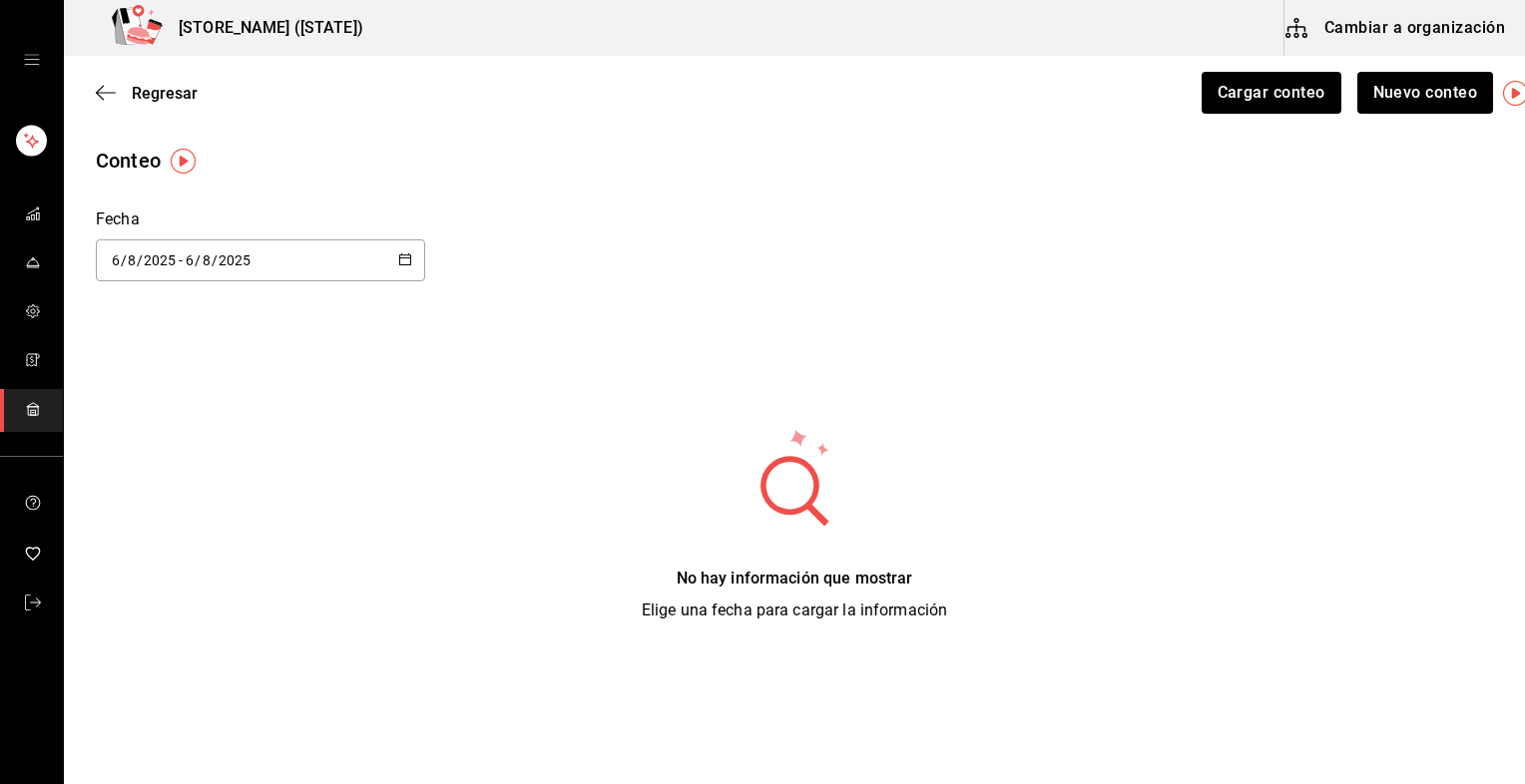 click on "2025-08-06 6 / 8 / 2025 - 2025-08-06 6 / 8 / 2025" at bounding box center [260, 260] 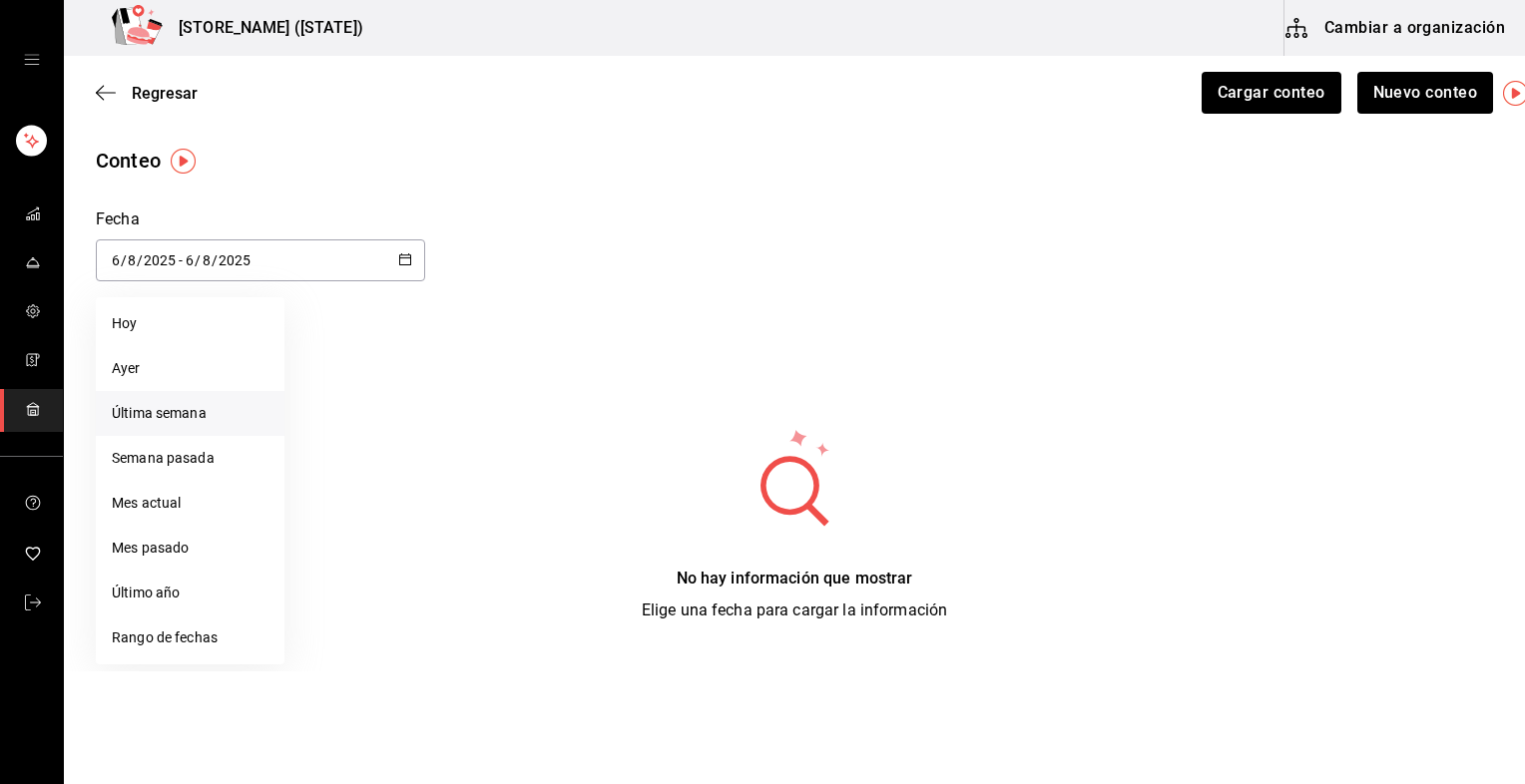 click on "Última semana" at bounding box center [190, 413] 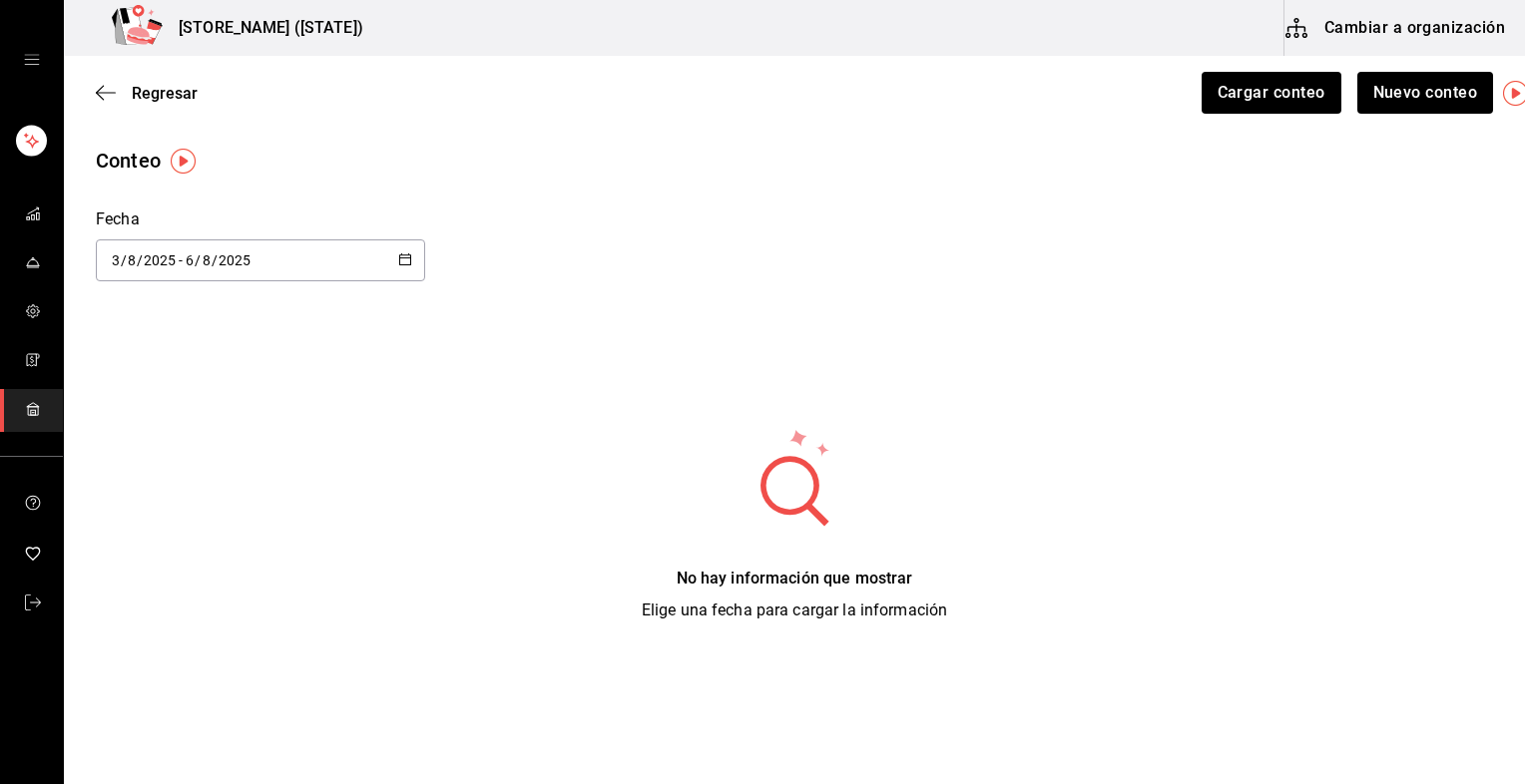 click on "2025-08-03 3 / 8 / 2025 - 2025-08-06 6 / 8 / 2025" at bounding box center [260, 260] 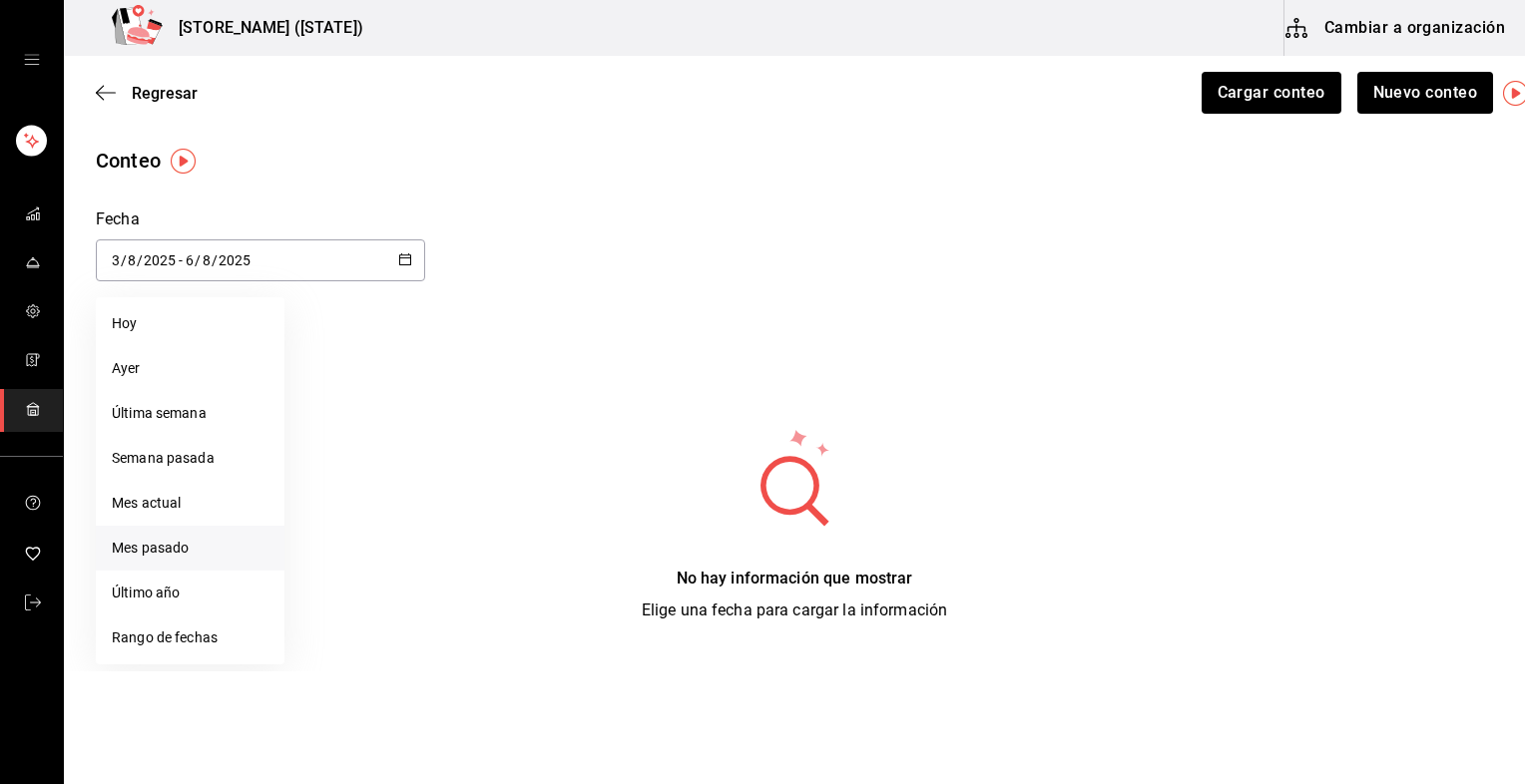 click on "Mes pasado" at bounding box center (190, 548) 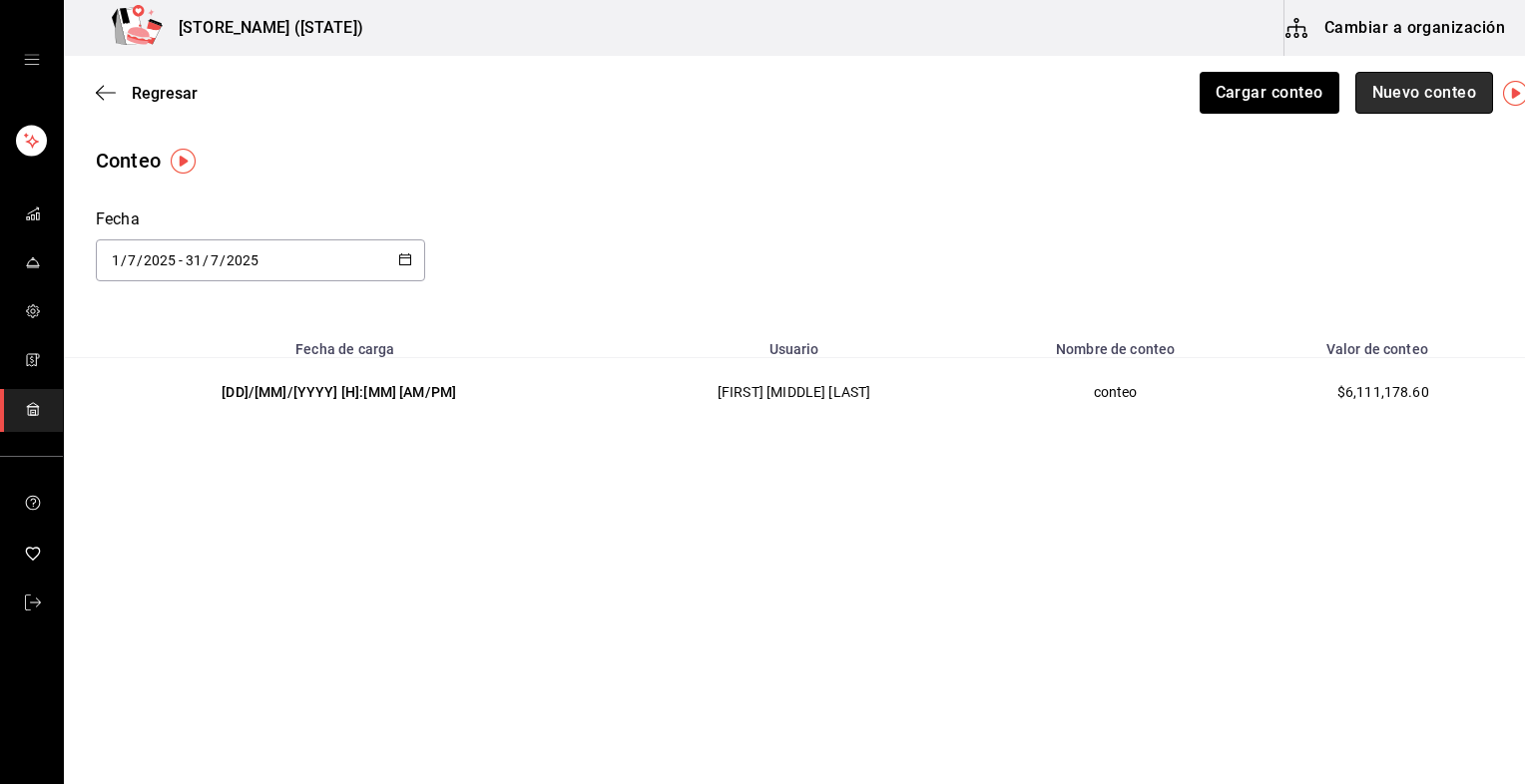 click on "Nuevo conteo" at bounding box center [1424, 93] 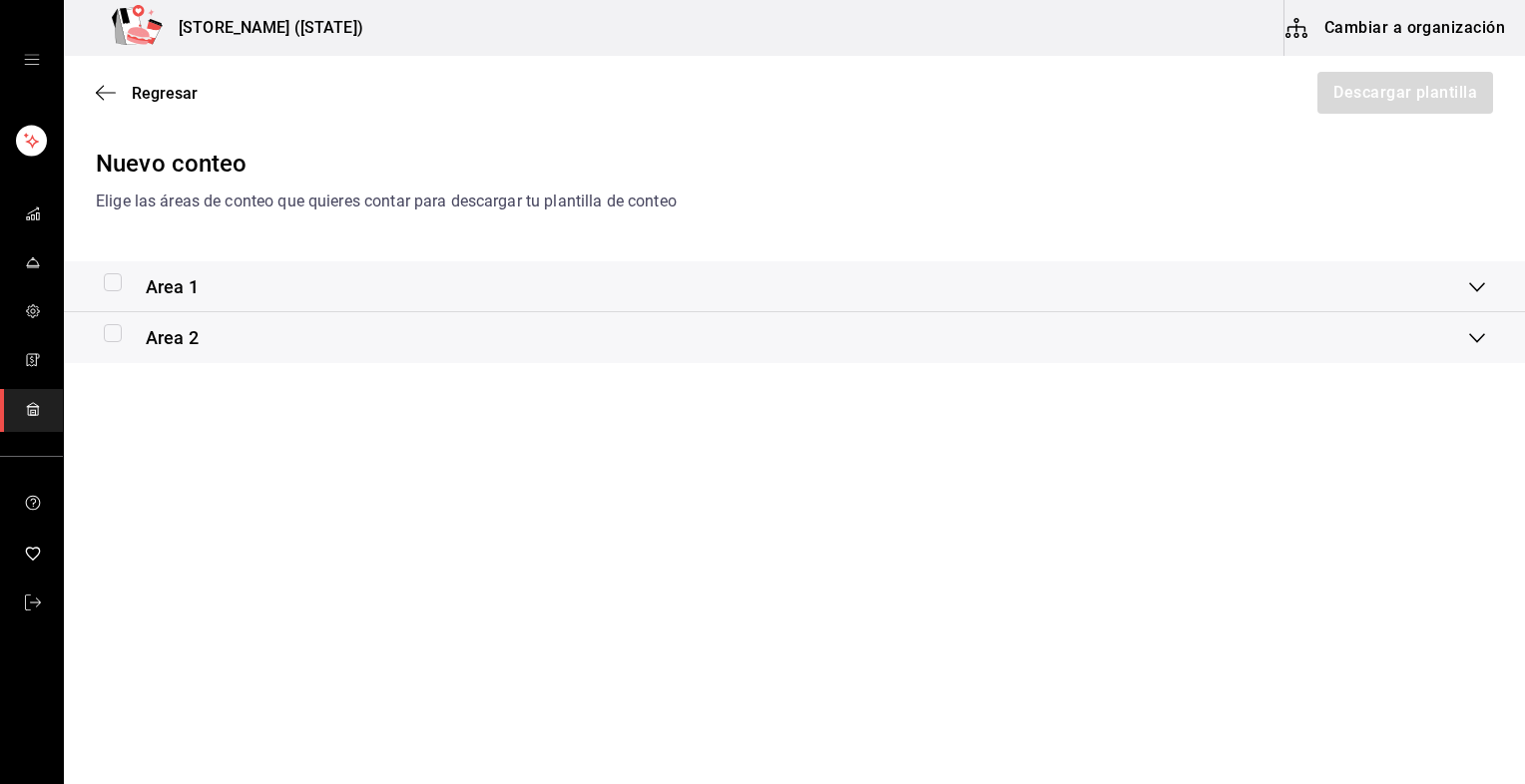 click on "Area 1" at bounding box center [786, 286] 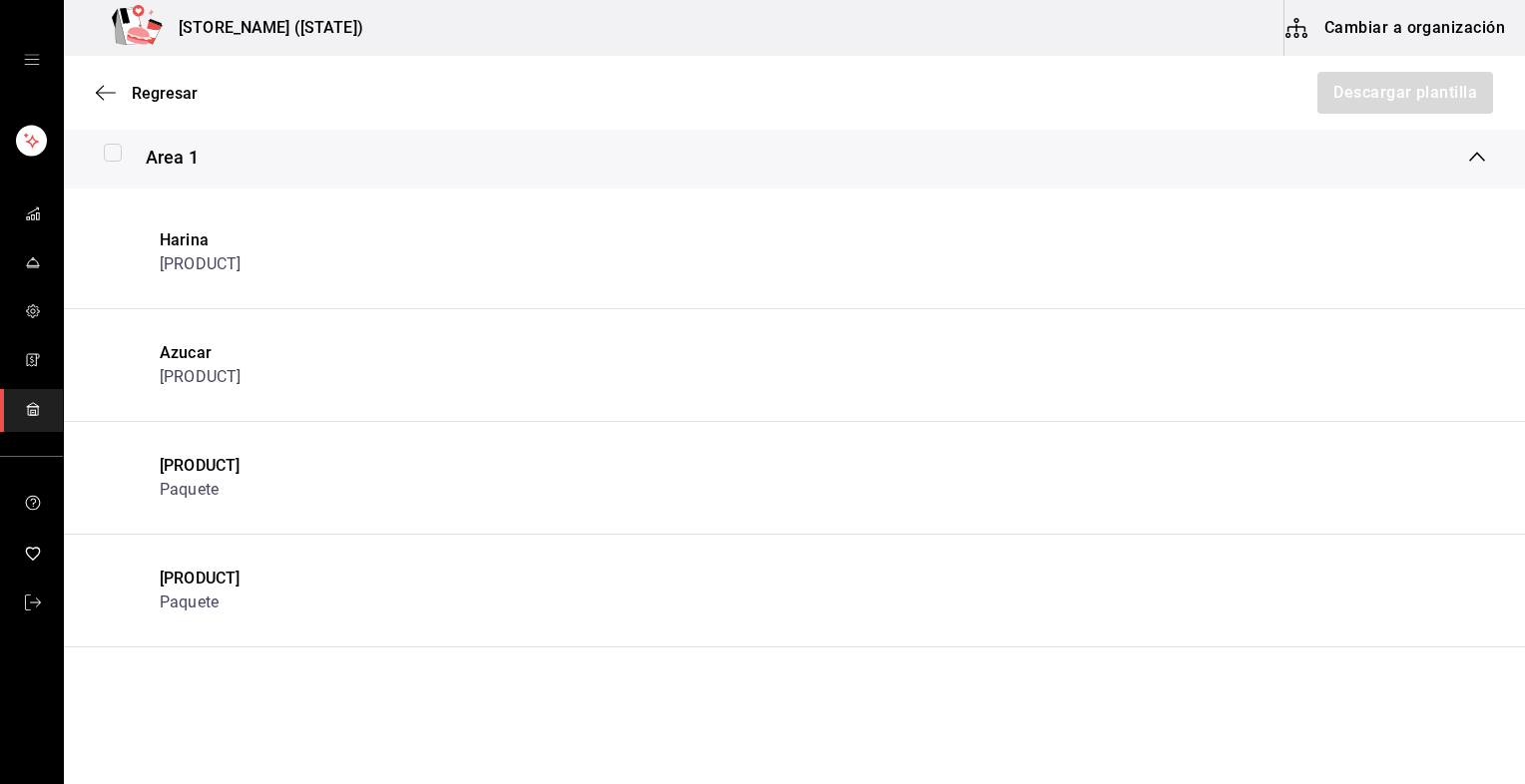 scroll, scrollTop: 0, scrollLeft: 0, axis: both 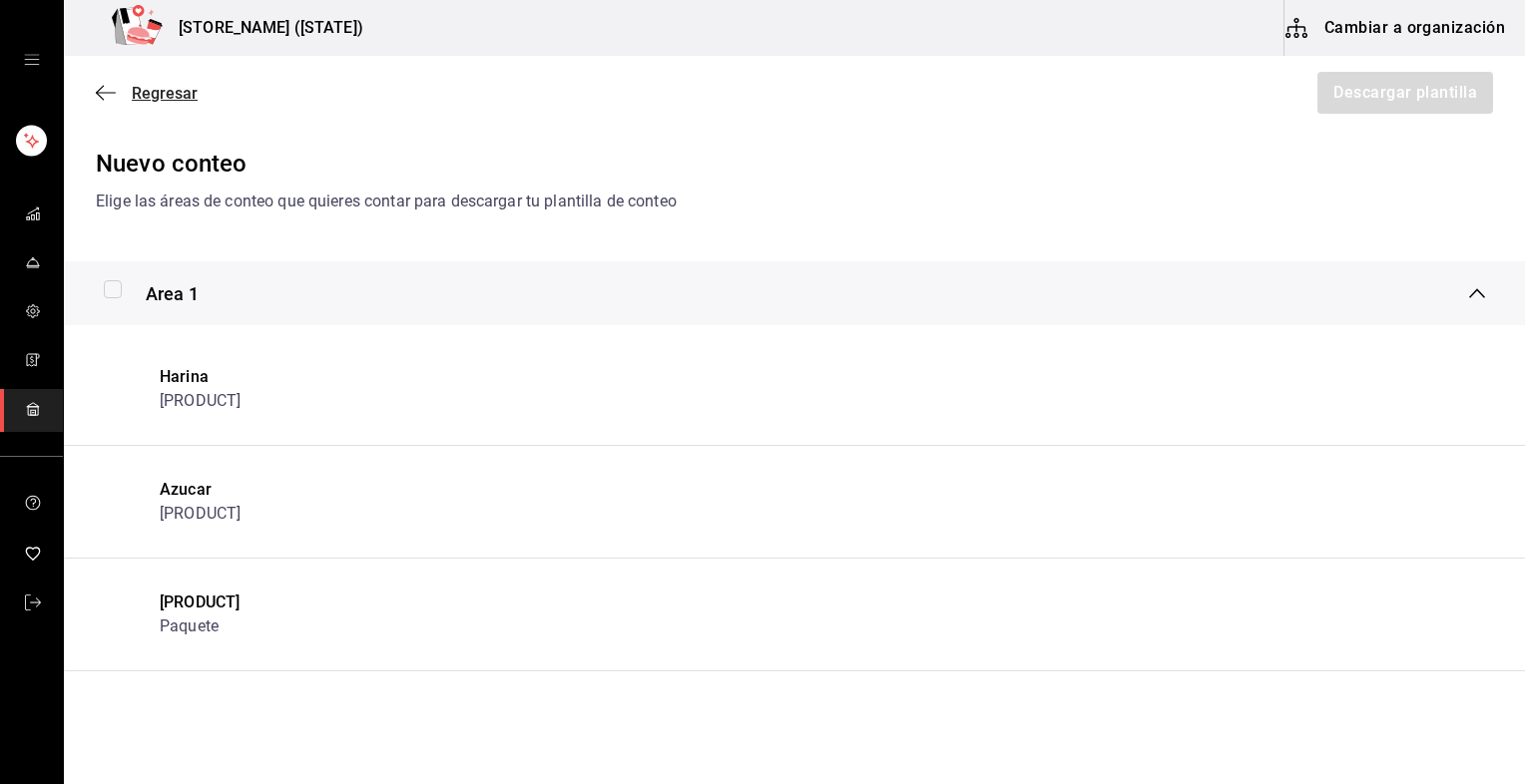 click on "Regresar" at bounding box center [147, 93] 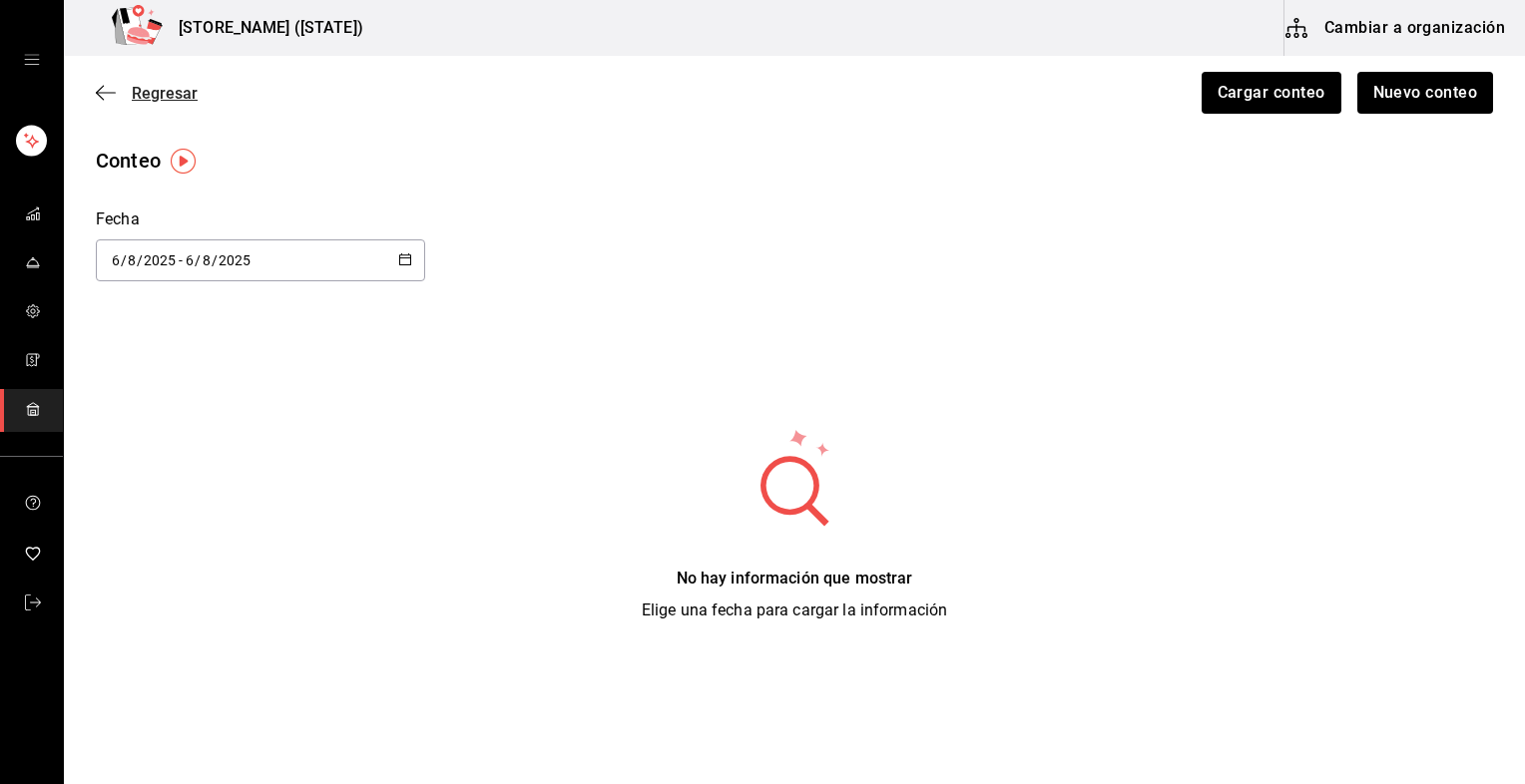 click 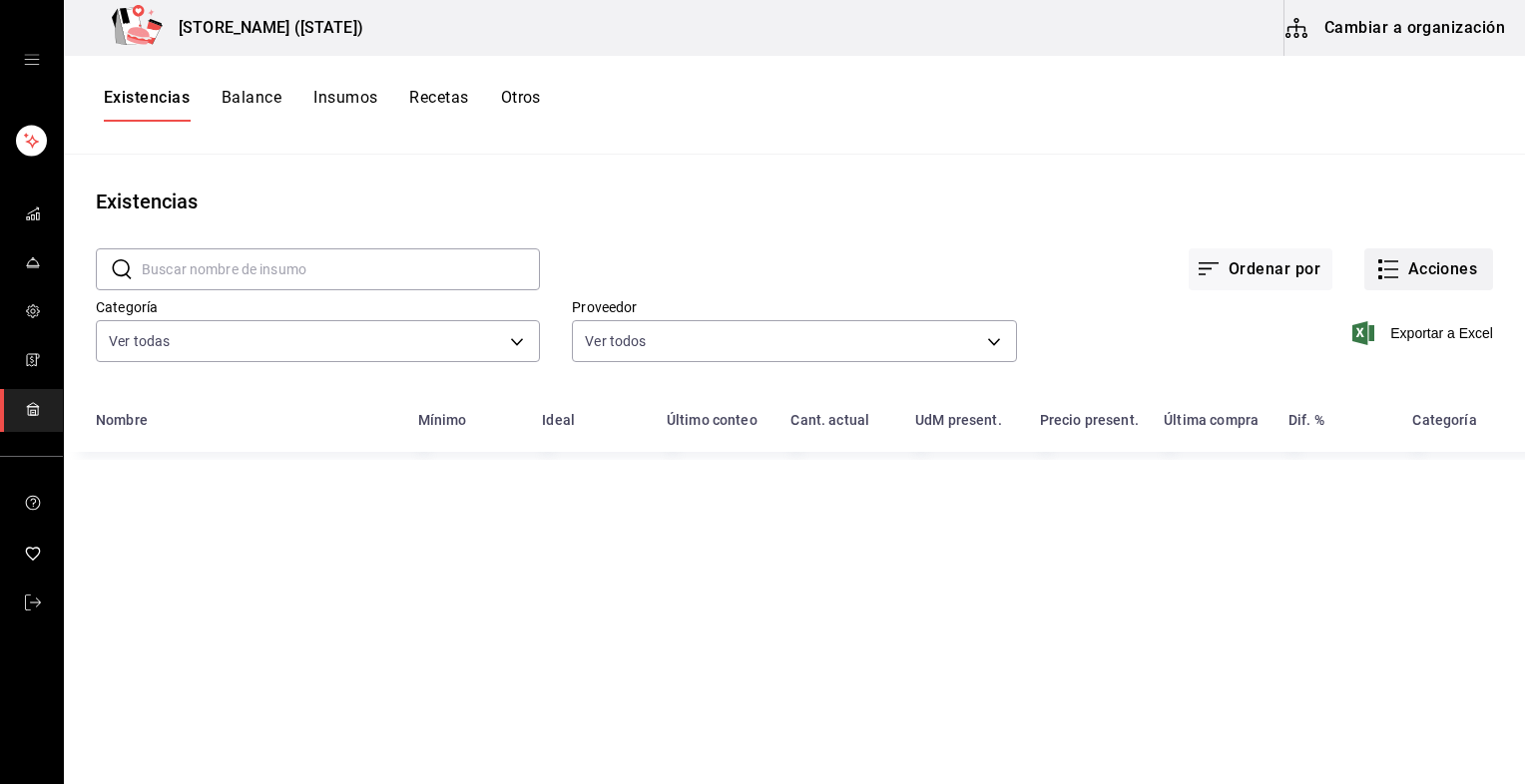 click on "Acciones" at bounding box center [1428, 269] 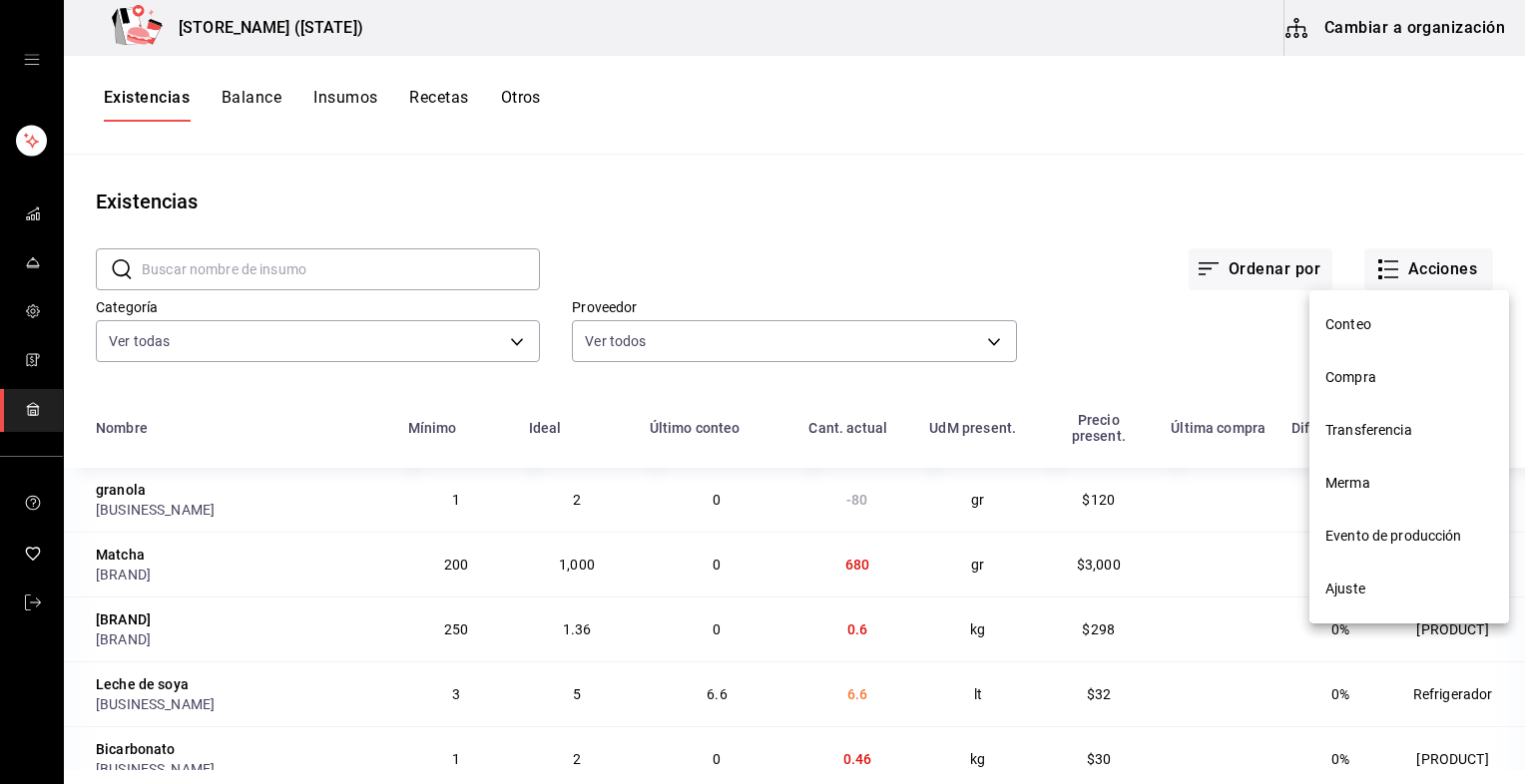 click on "Compra" at bounding box center [1409, 377] 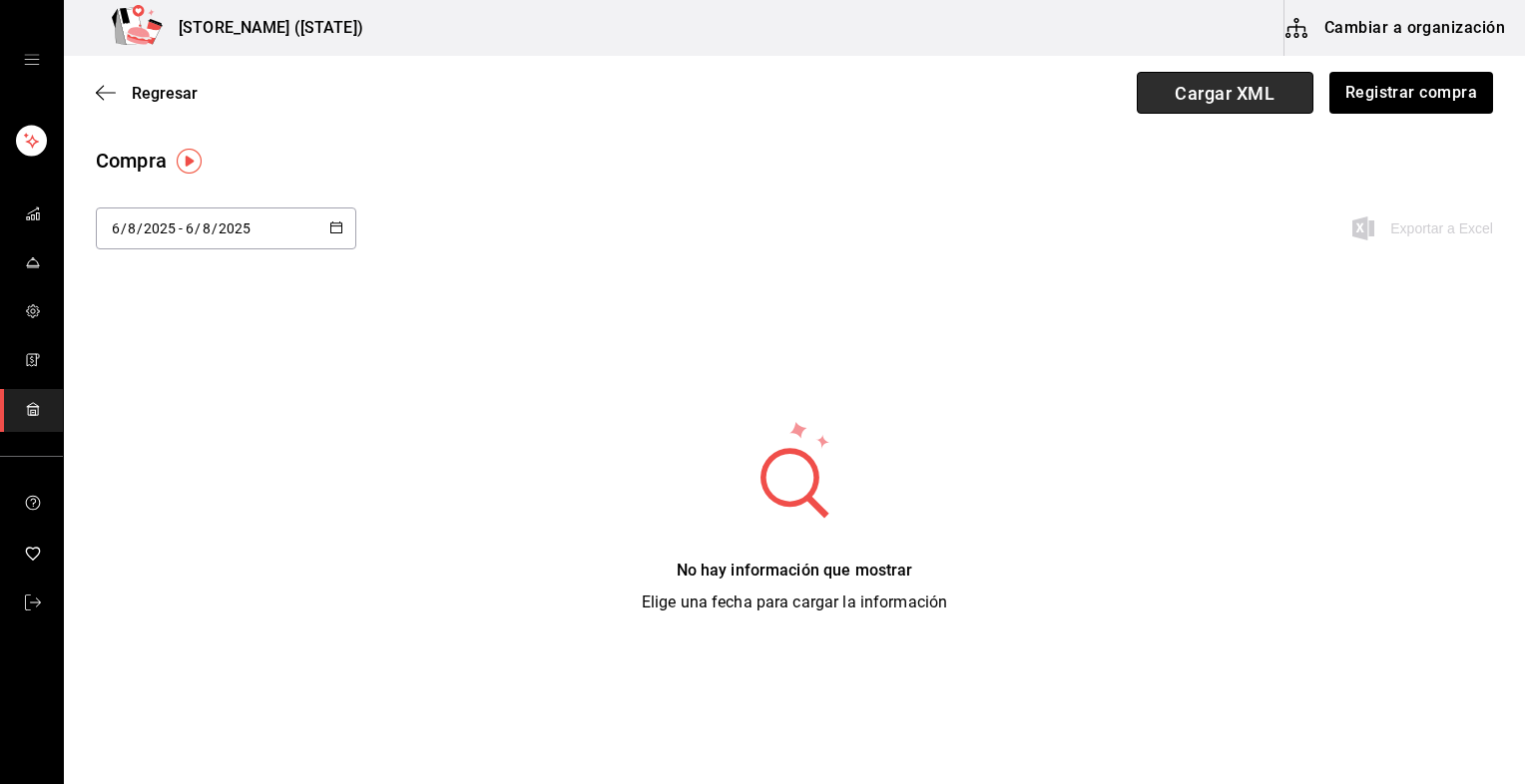 click on "Cargar XML" at bounding box center [1225, 93] 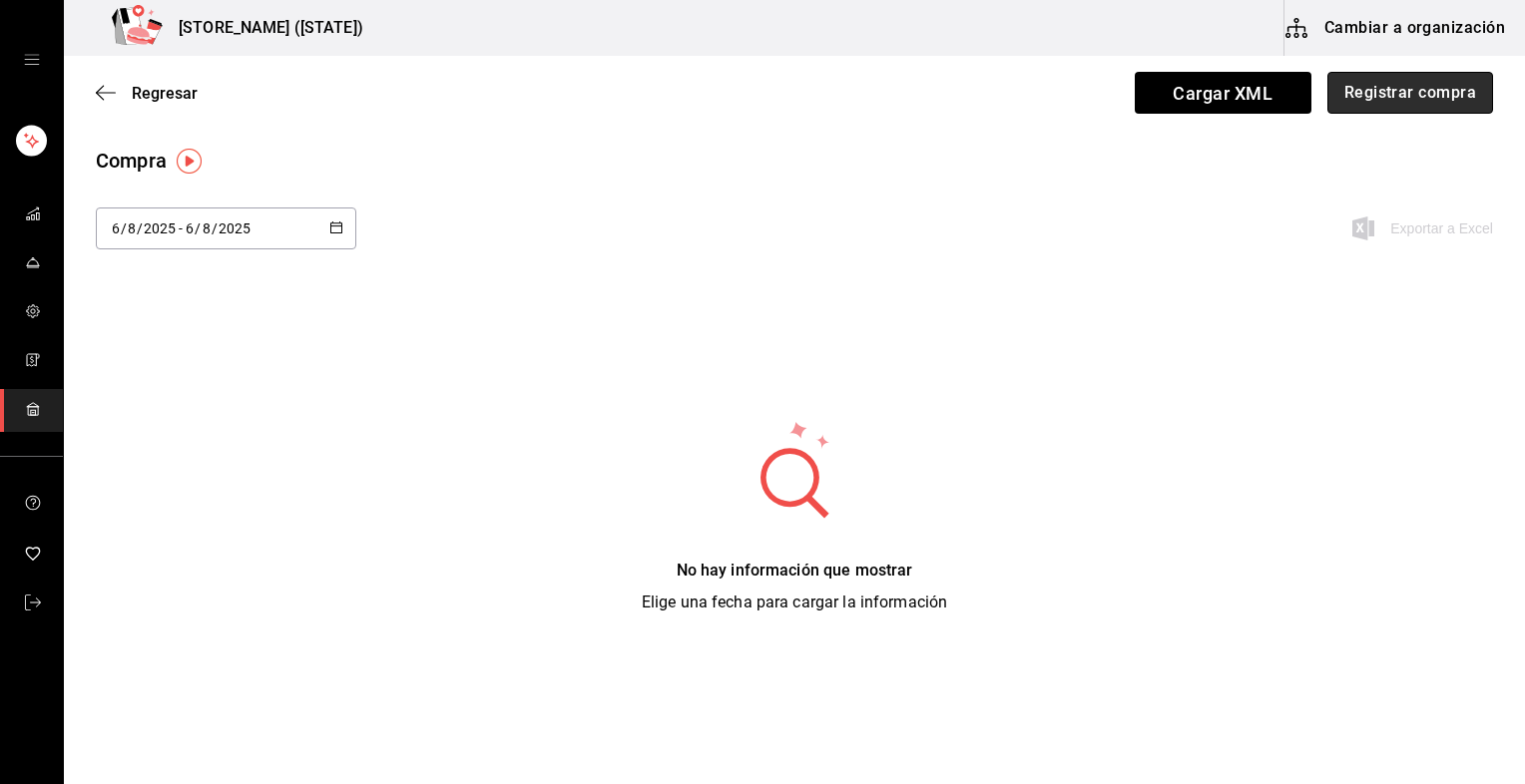 click on "Registrar compra" at bounding box center (1410, 93) 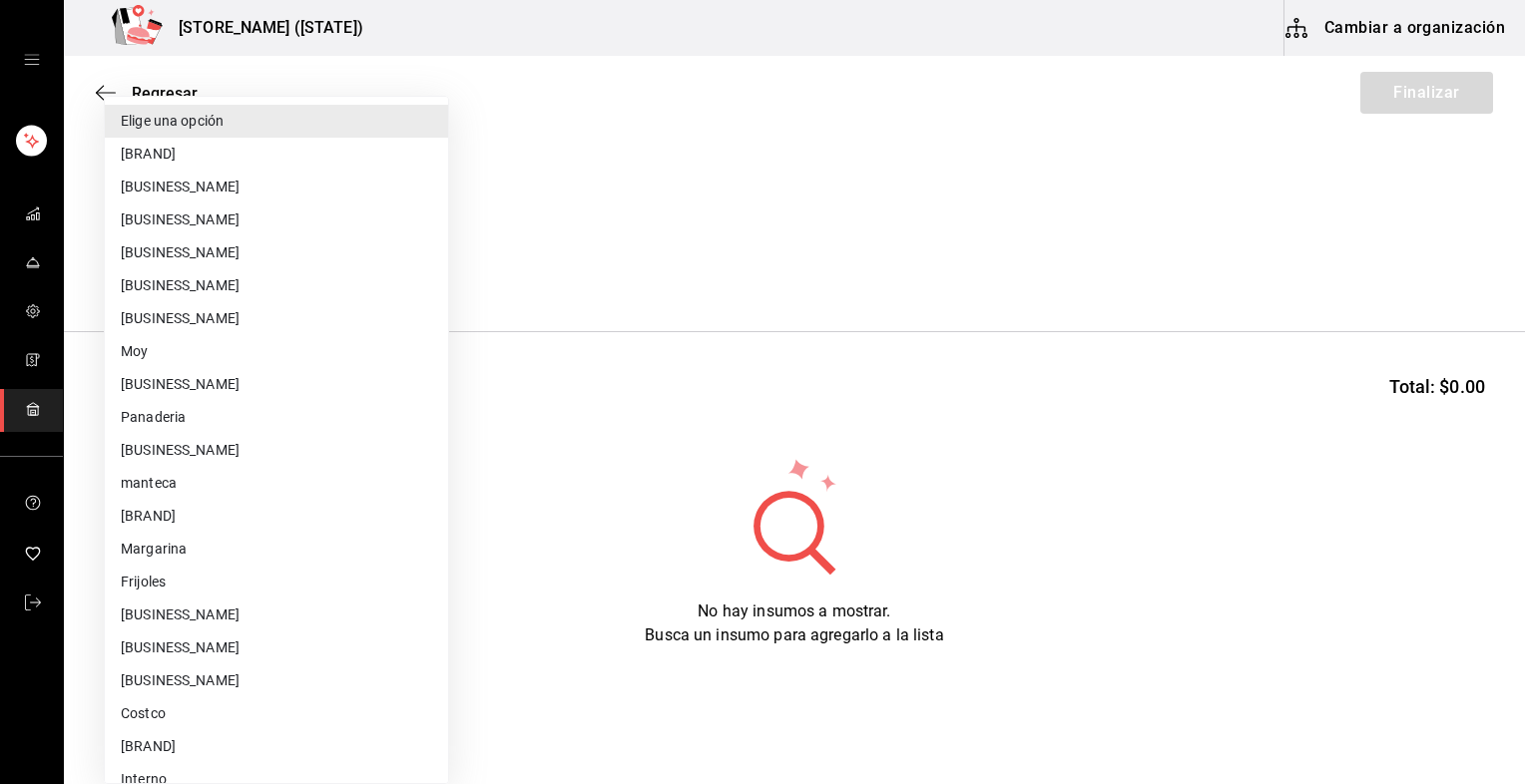 click on "Mar Luna Cafetería (Sonora) Cambiar a organización Regresar Finalizar Compra Proveedor Elige una opción default Buscar Total: $0.00 No hay insumos a mostrar. Busca un insumo para agregarlo a la lista GANA 1 MES GRATIS EN TU SUSCRIPCIÓN AQUÍ ¿Recuerdas cómo empezó tu restaurante?
Hoy puedes ayudar a un colega a tener el mismo cambio que tú viviste.
Recomienda Parrot directamente desde tu Portal Administrador.
Es fácil y rápido.
🎁 Por cada restaurante que se una, ganas 1 mes gratis. Ver video tutorial Ir a video Editar Eliminar Visitar centro de ayuda (81) 2046 6363 soporte@parrotsoftware.io Visitar centro de ayuda (81) 2046 6363 soporte@parrotsoftware.io Elige una opción Amazon usa Nuestra raiz Café contigo Smart y final El vaquero  Bioeco Moy calimax Panaderia Dulceria el vaquero manteca Lala Margarina Frijoles Nuevo San luis fruteria san luis Aguacates ayala  Costco Walmart USA Interno" at bounding box center (762, 335) 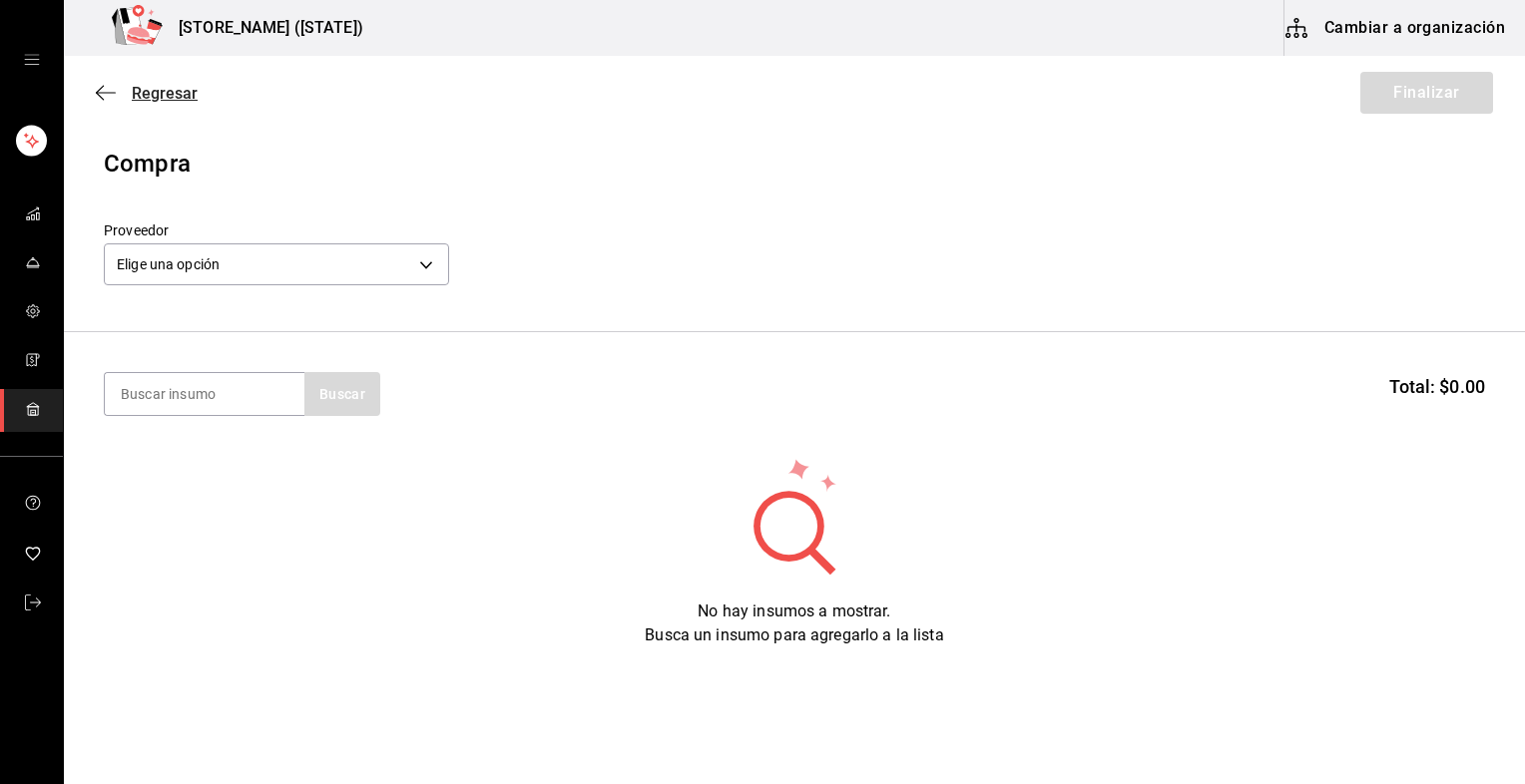 click on "Regresar" at bounding box center (165, 93) 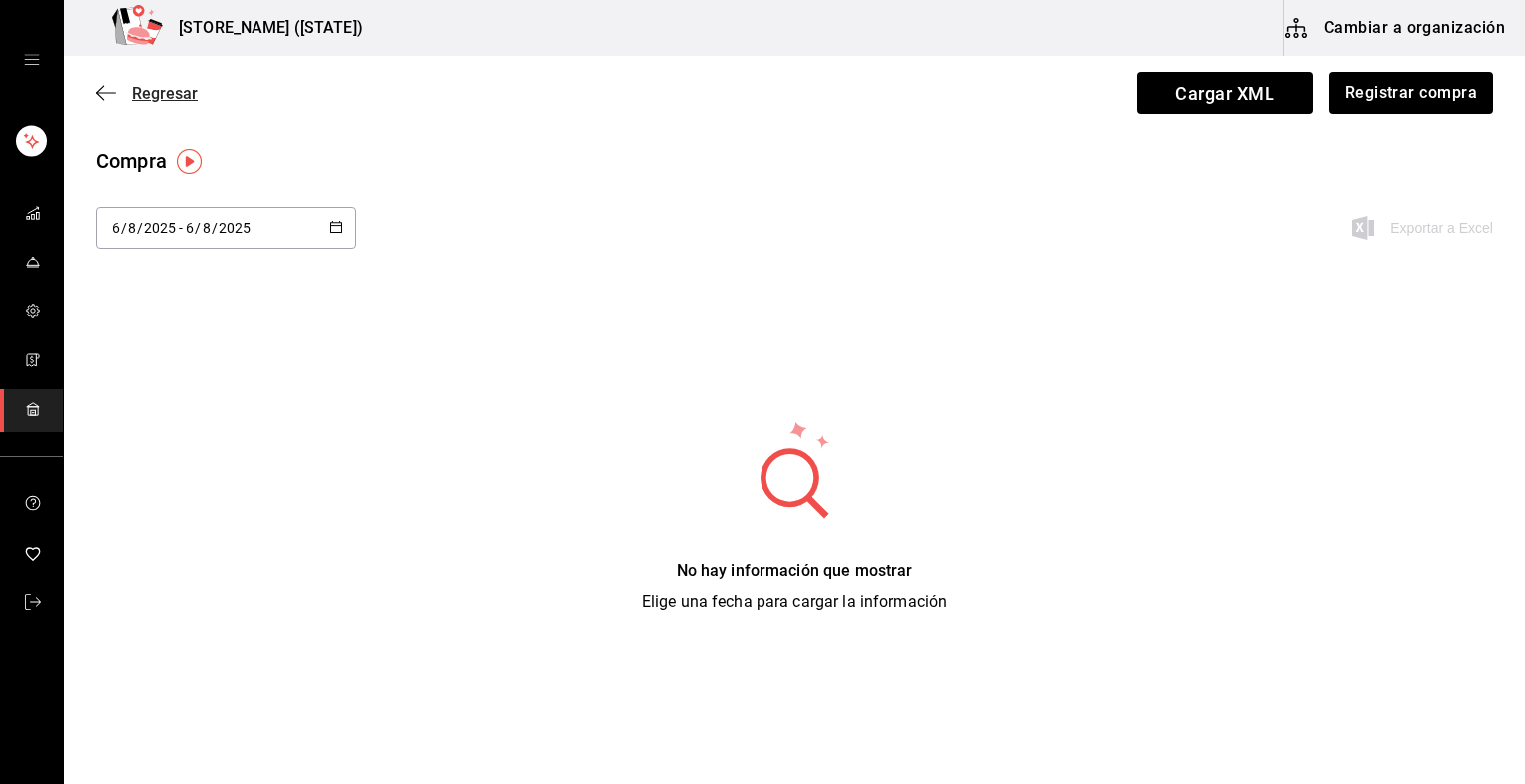 click on "Regresar" at bounding box center [147, 93] 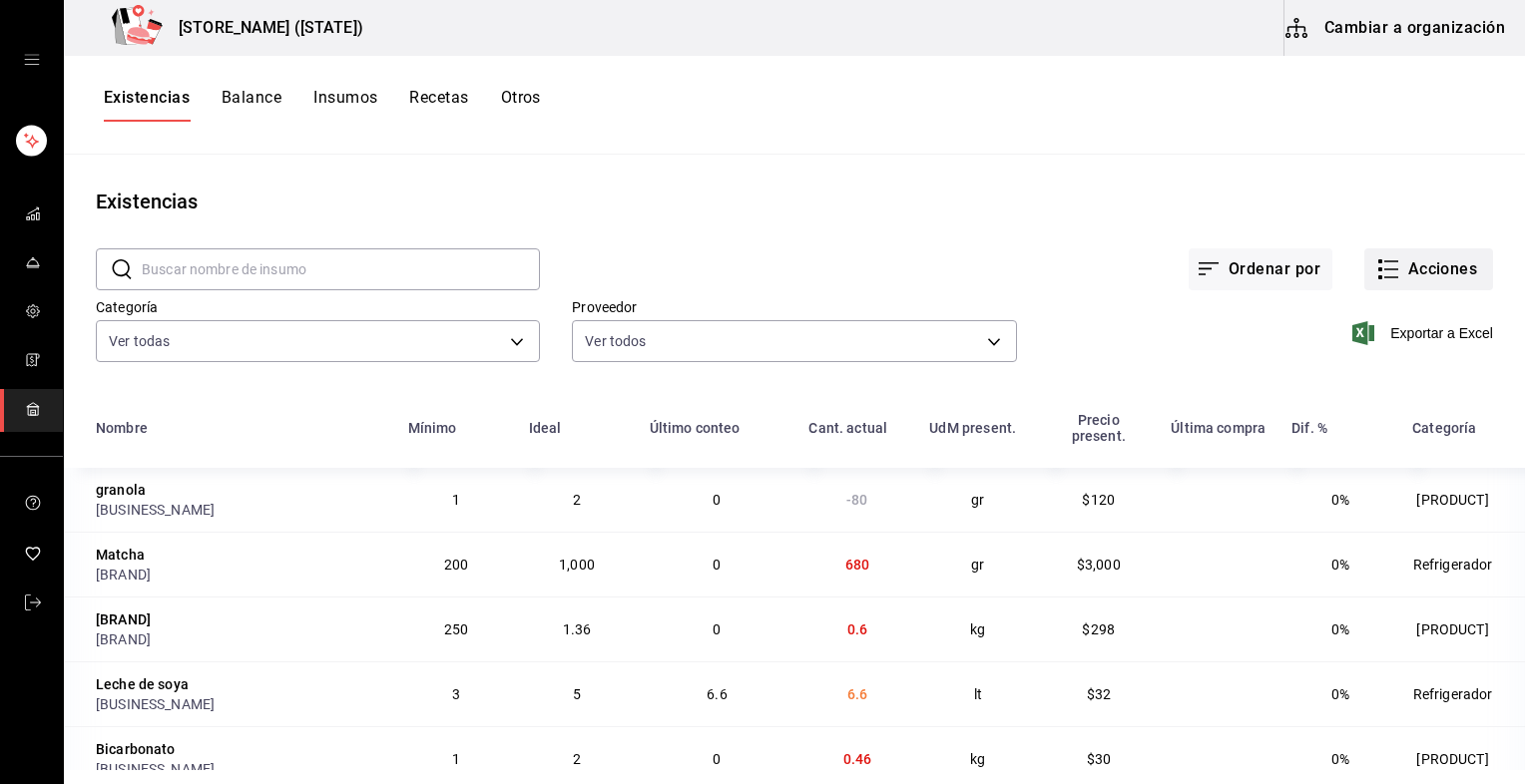click on "Acciones" at bounding box center [1428, 269] 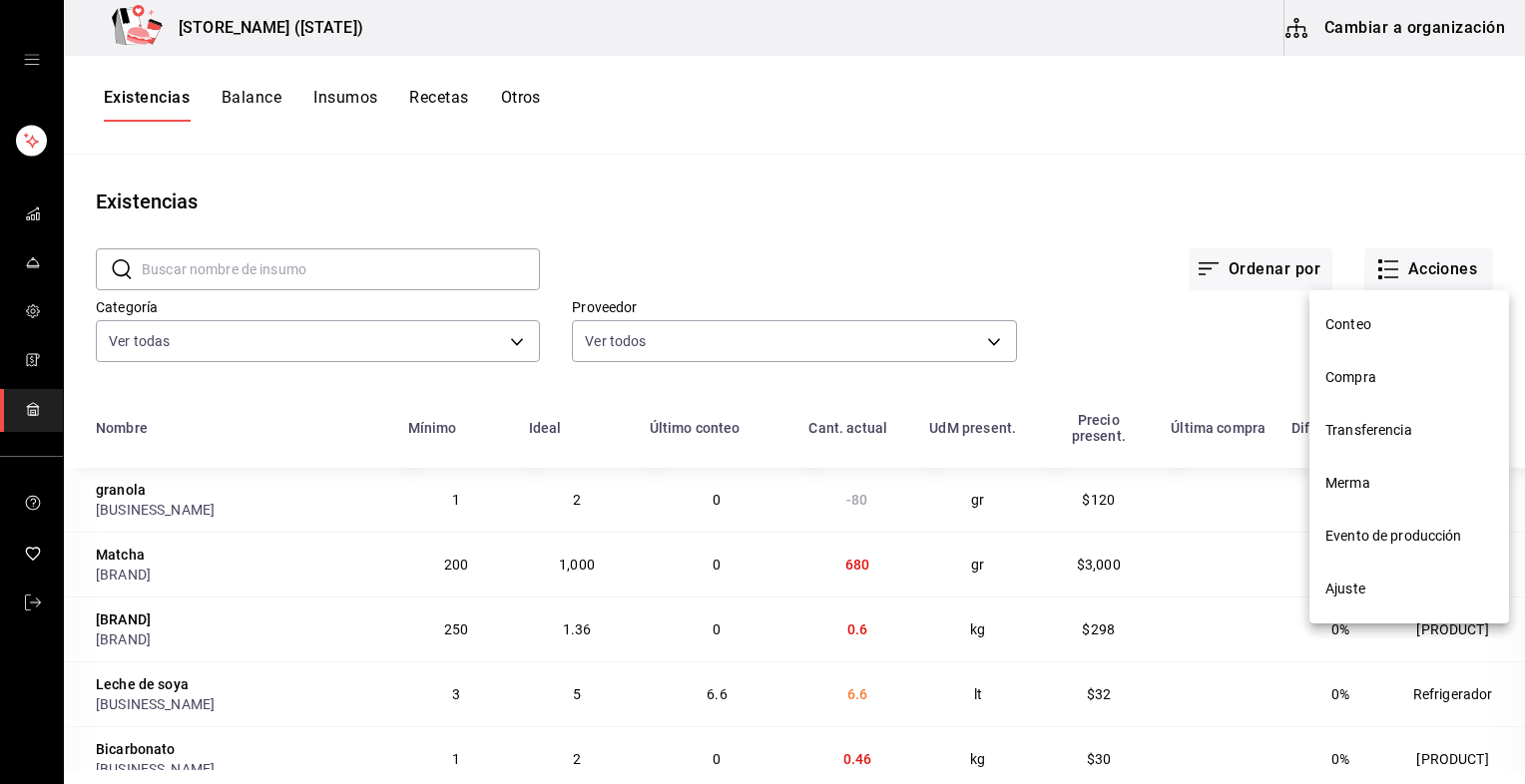 click on "Evento de producción" at bounding box center [1409, 536] 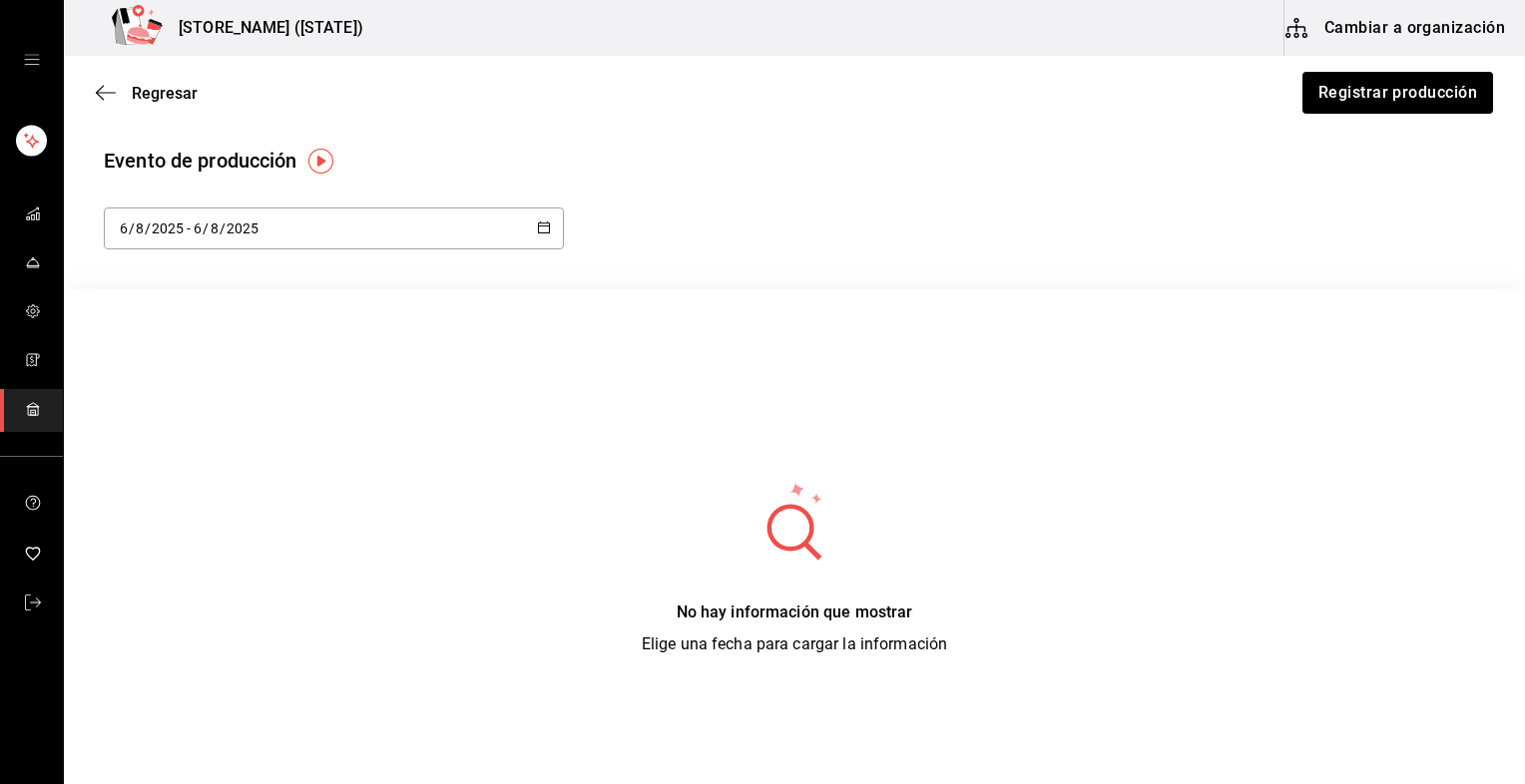 click on "Regresar Registrar producción" at bounding box center (794, 93) 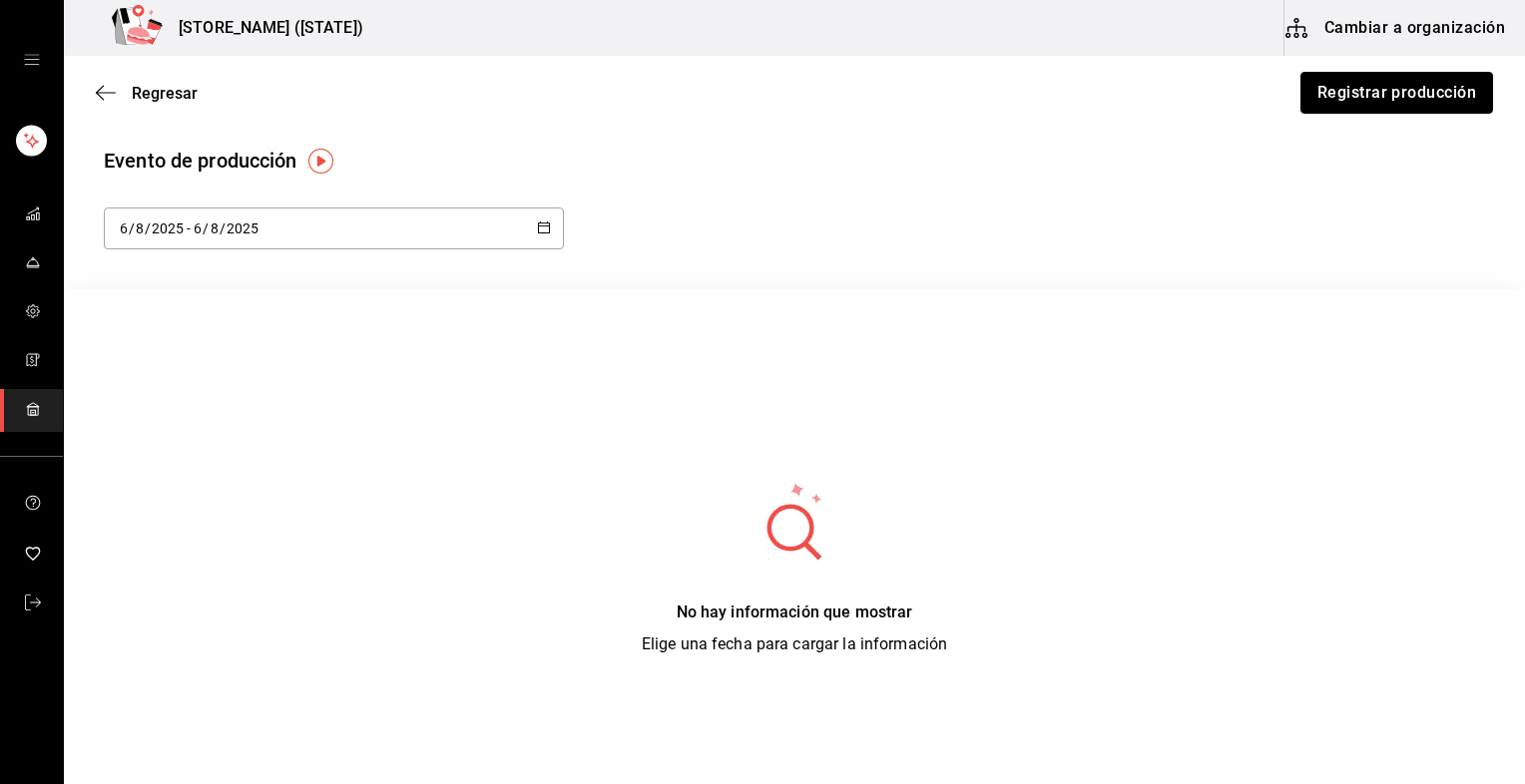 drag, startPoint x: 1383, startPoint y: 92, endPoint x: 1385, endPoint y: 102, distance: 10.198039 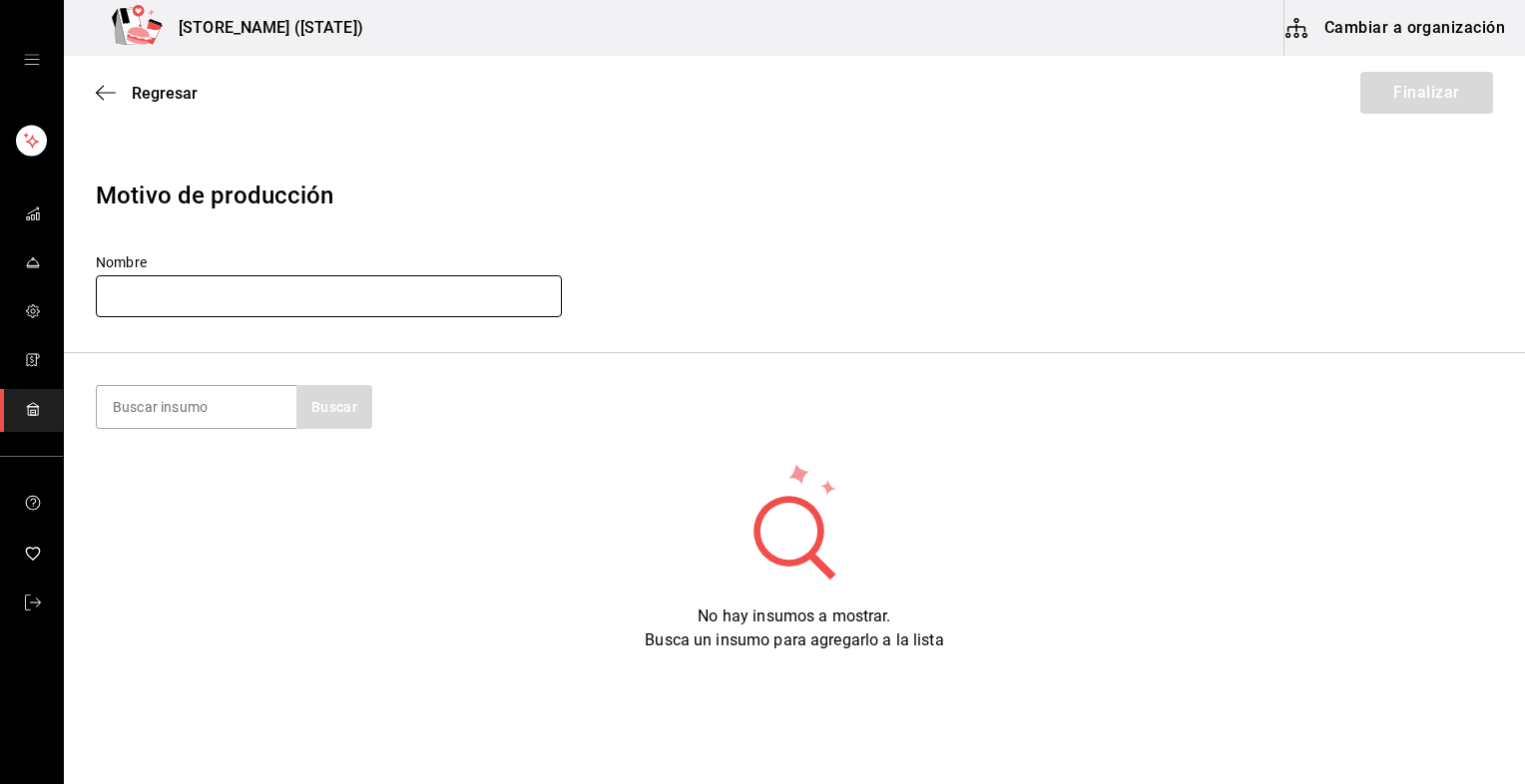 click at bounding box center (328, 296) 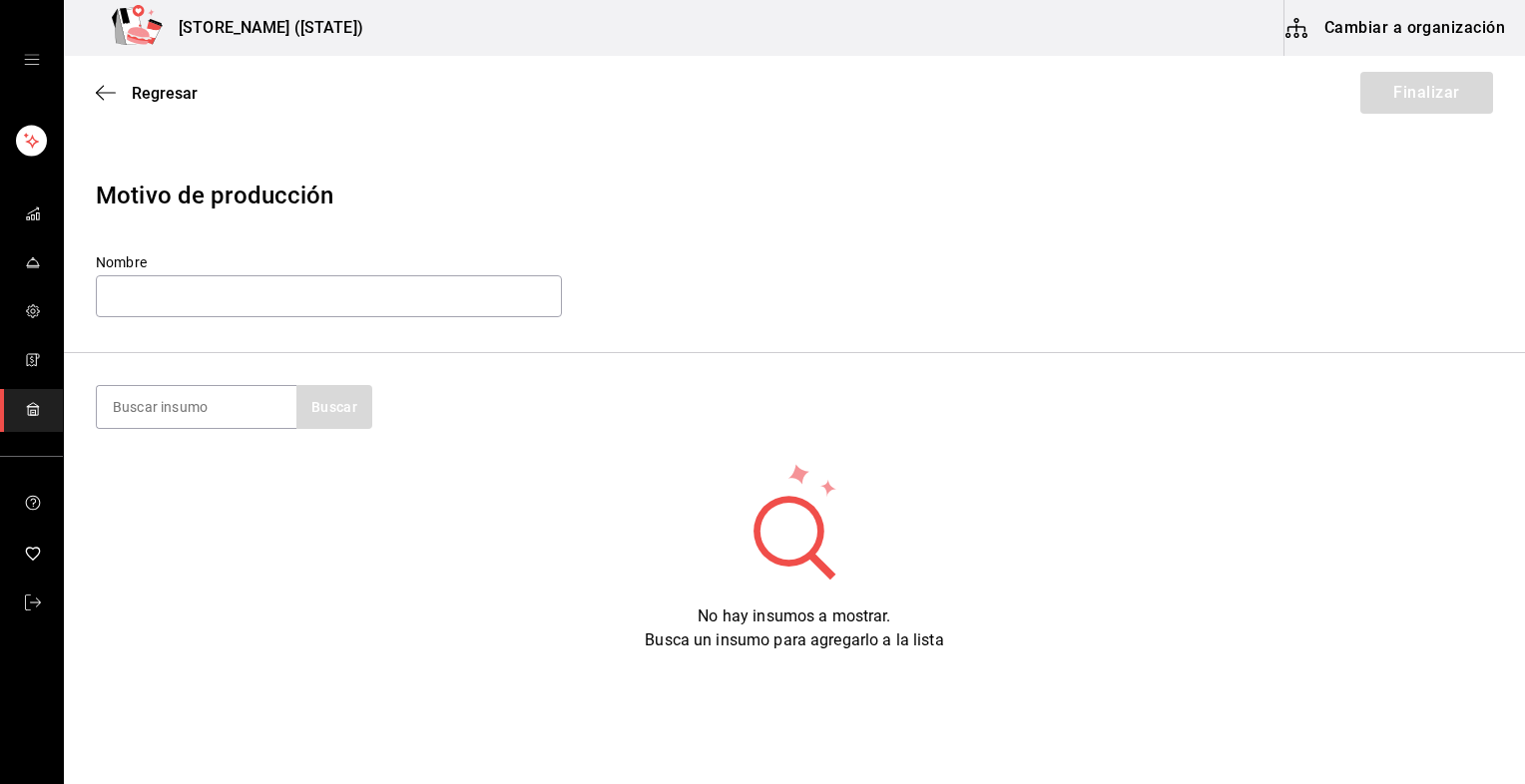 click on "Motivo de producción Nombre" at bounding box center (794, 249) 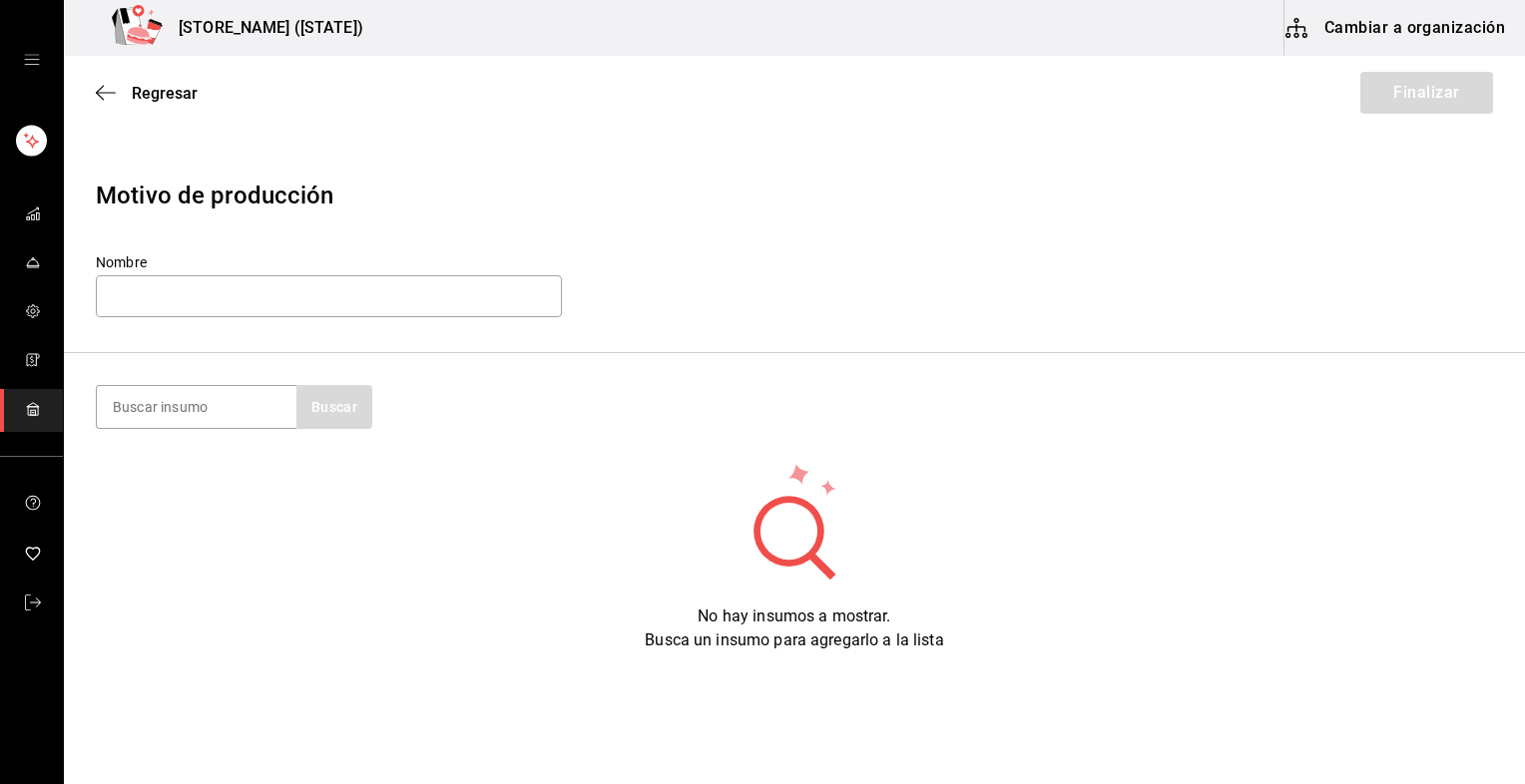 click on "Regresar Finalizar" at bounding box center [794, 93] 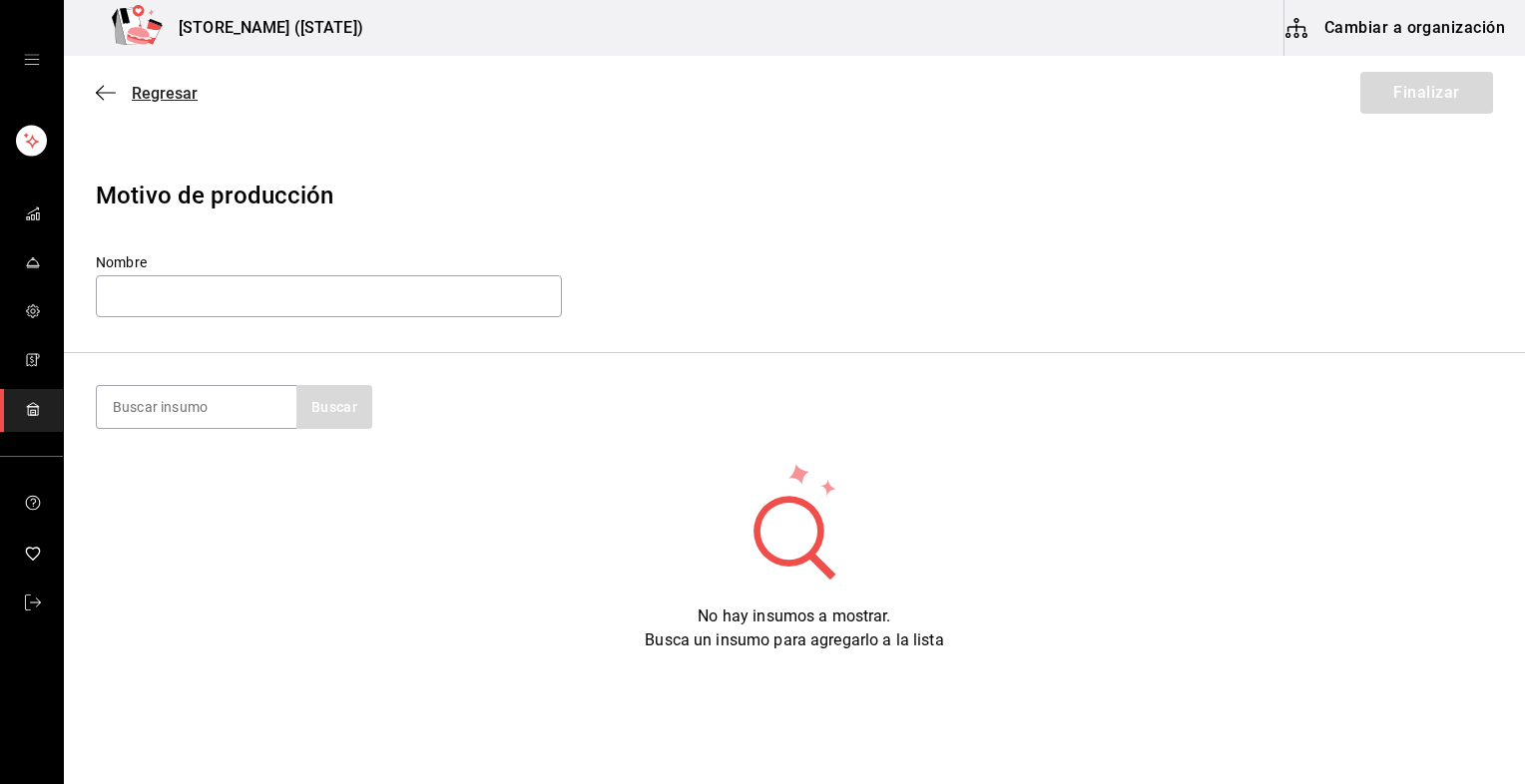 click on "Regresar" at bounding box center (165, 93) 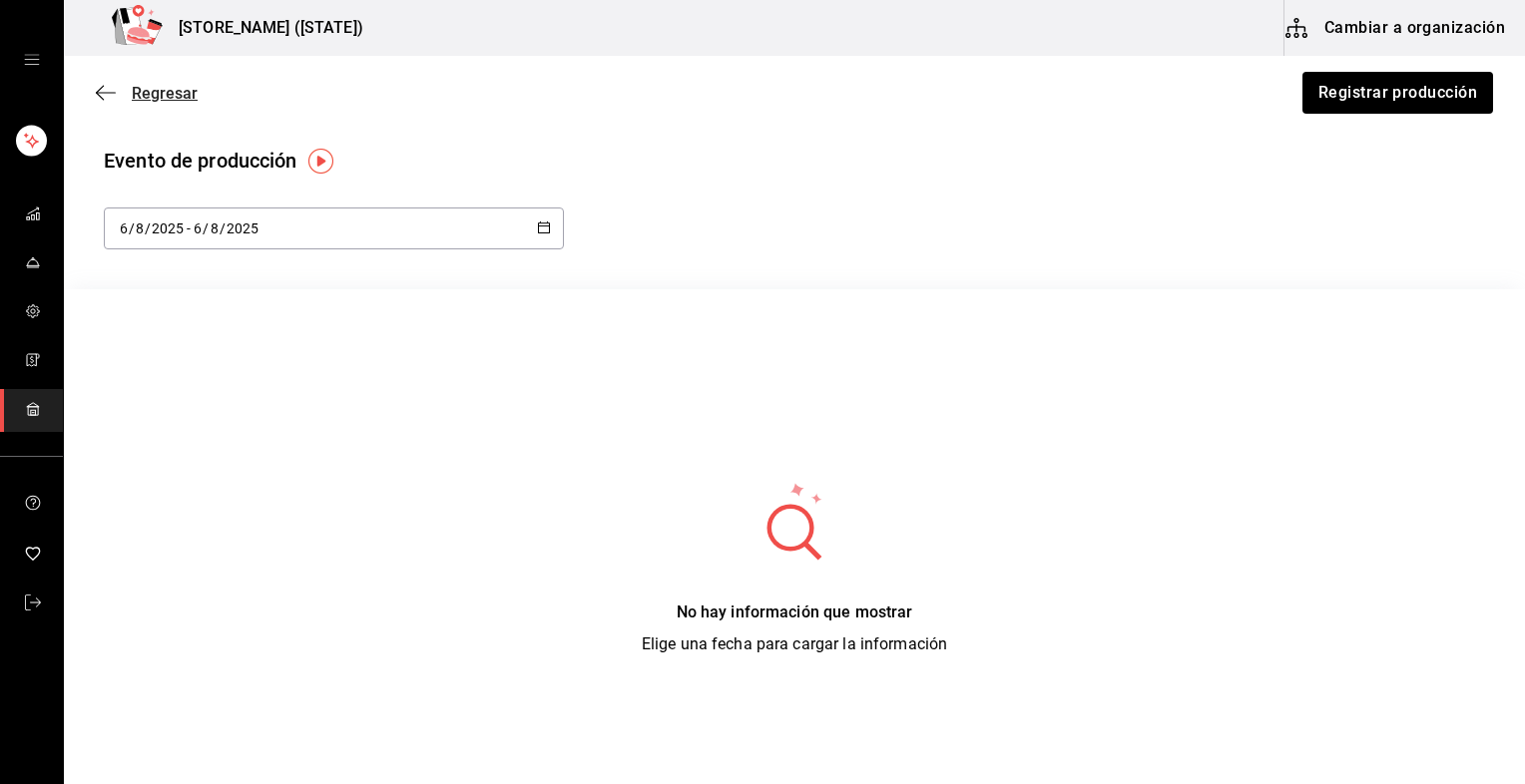 click on "Regresar" at bounding box center [165, 93] 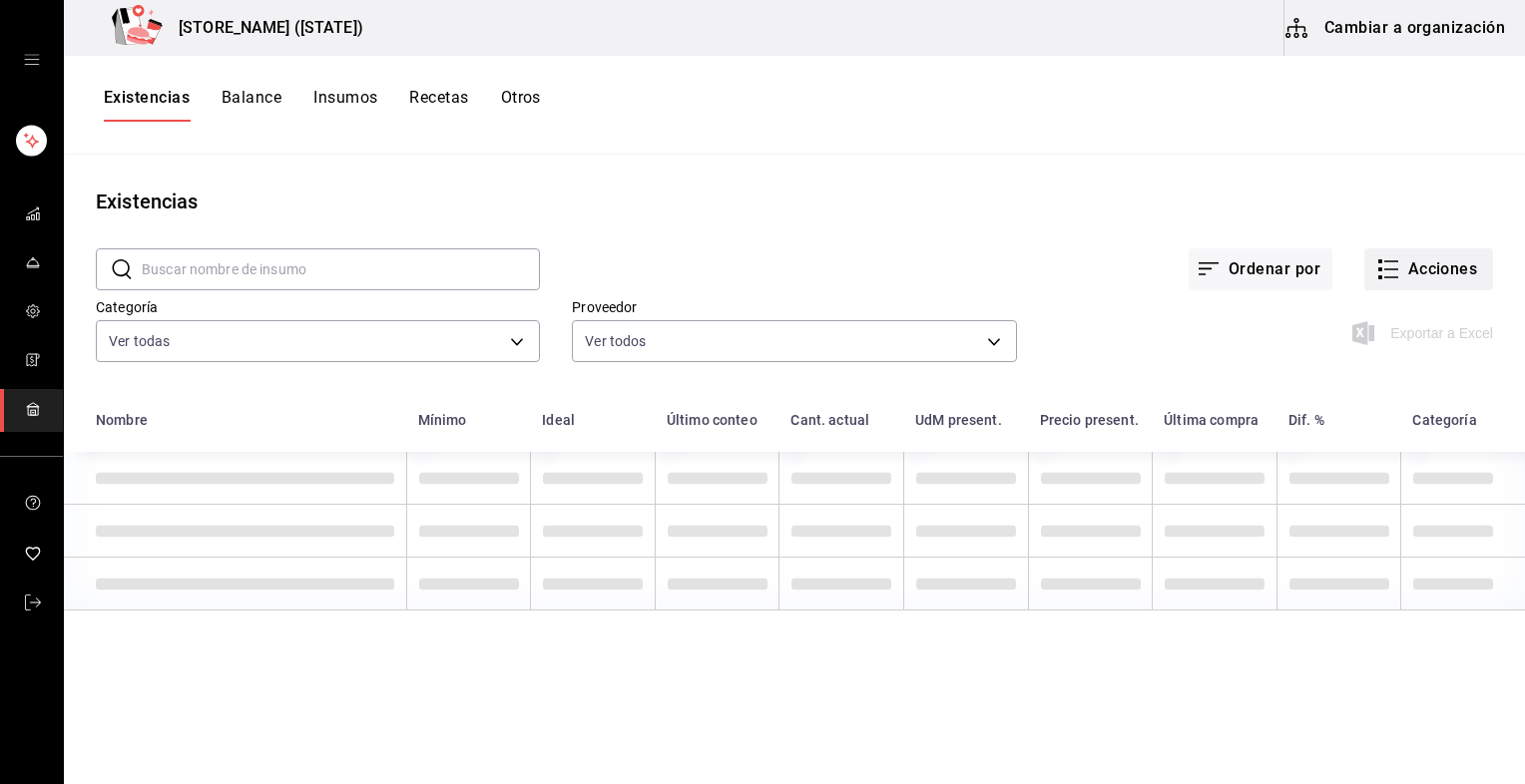 click on "Acciones" at bounding box center (1428, 269) 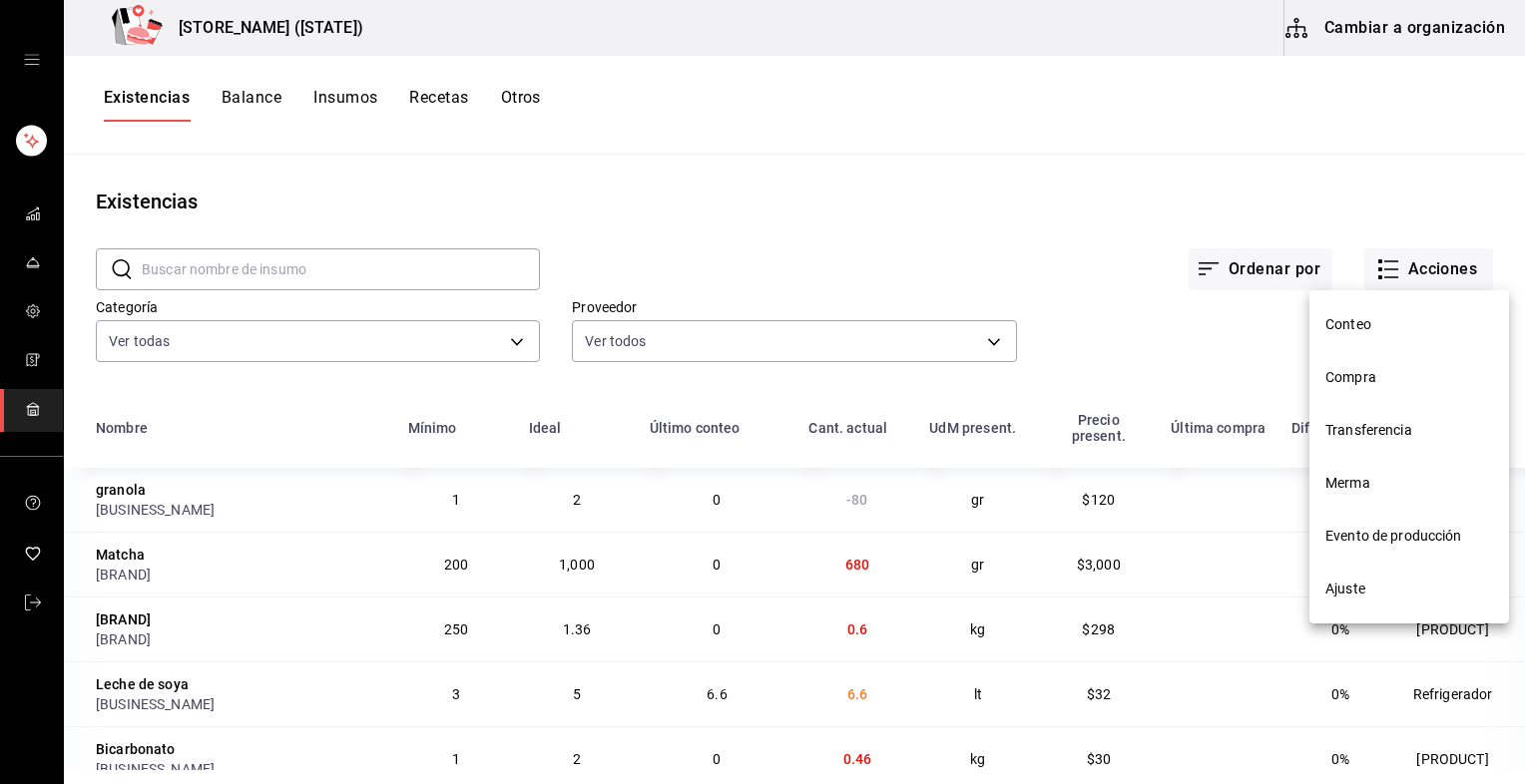 click on "Ajuste" at bounding box center (1409, 588) 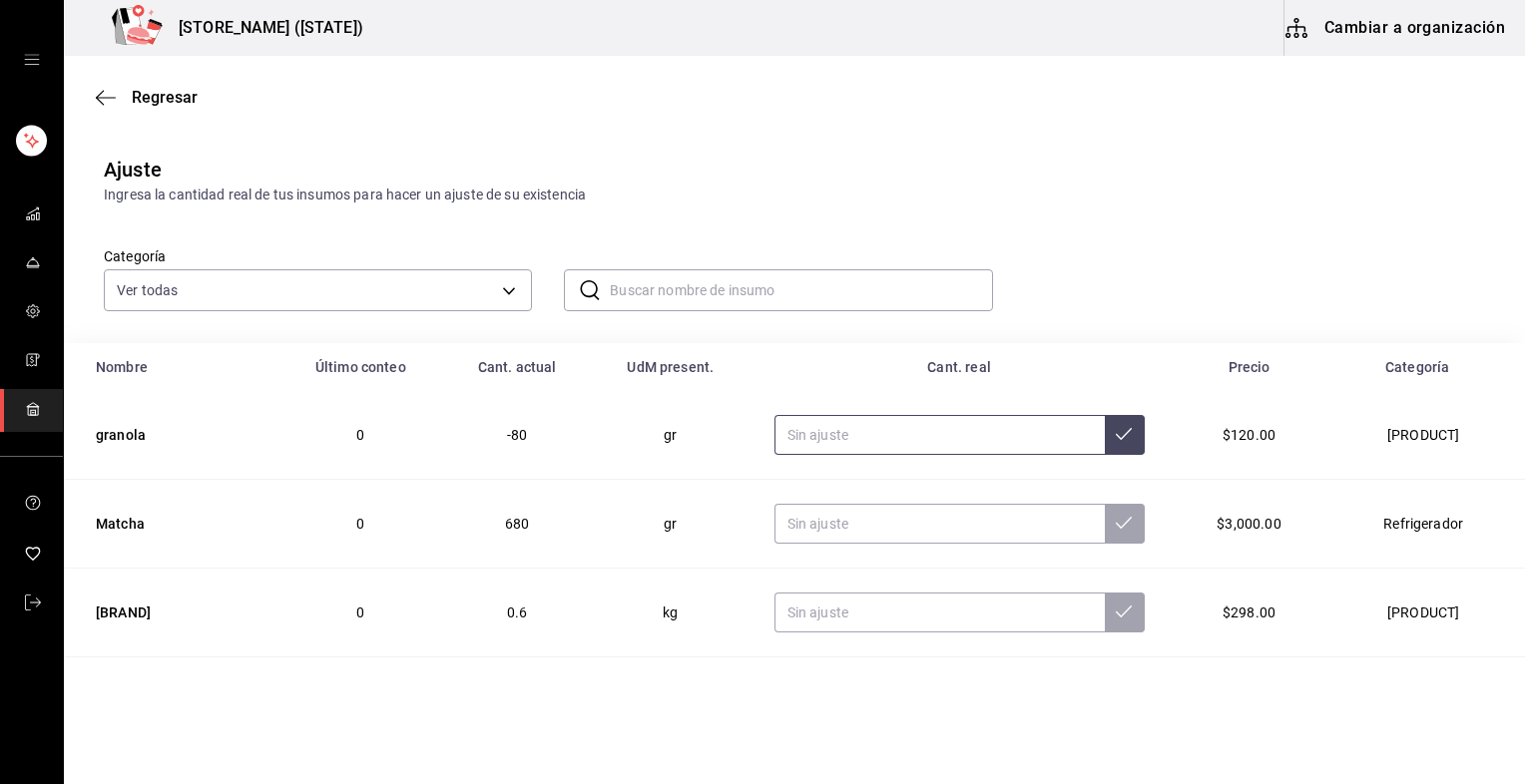 click at bounding box center [939, 435] 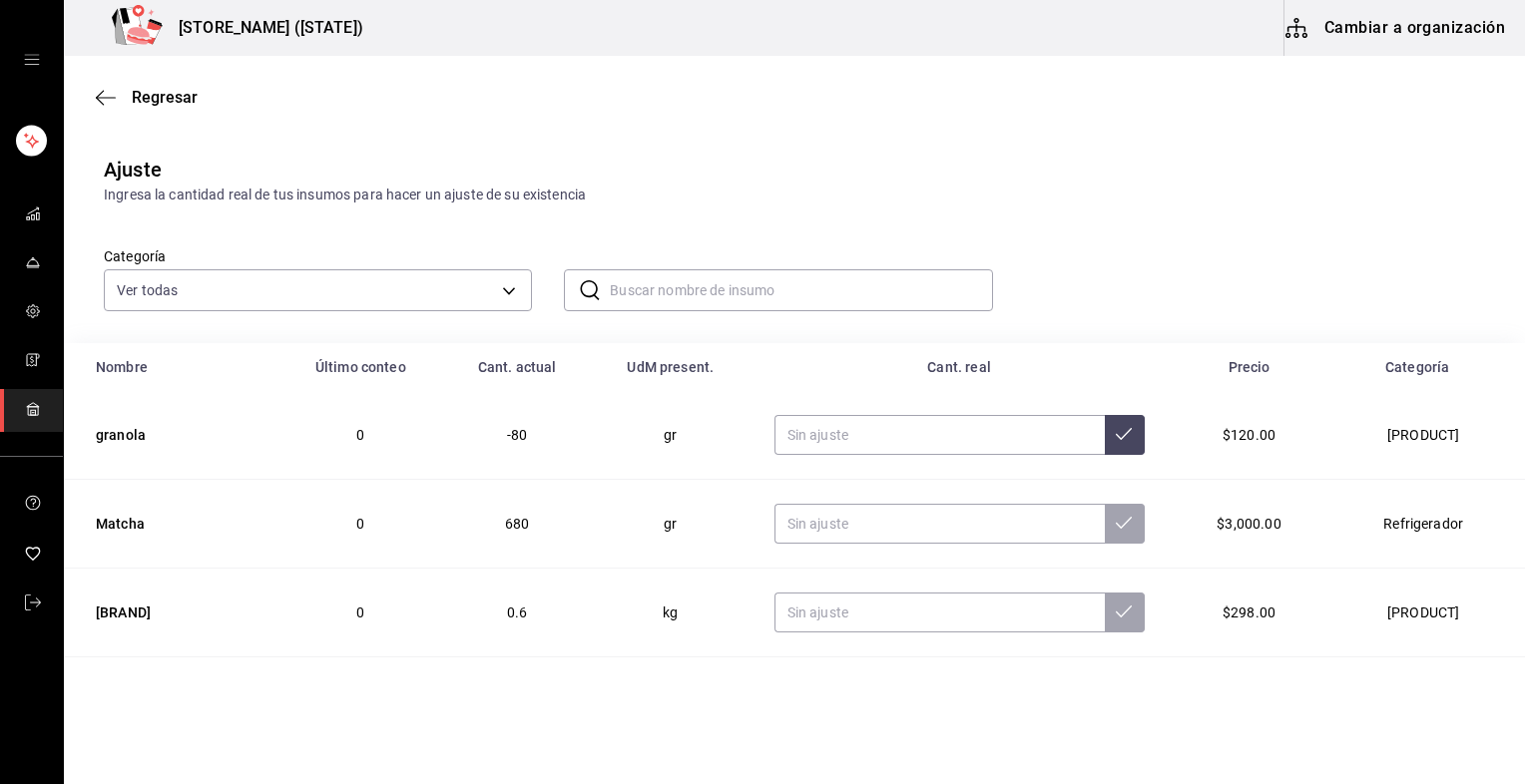 click on "Cambiar a organización" at bounding box center (1396, 28) 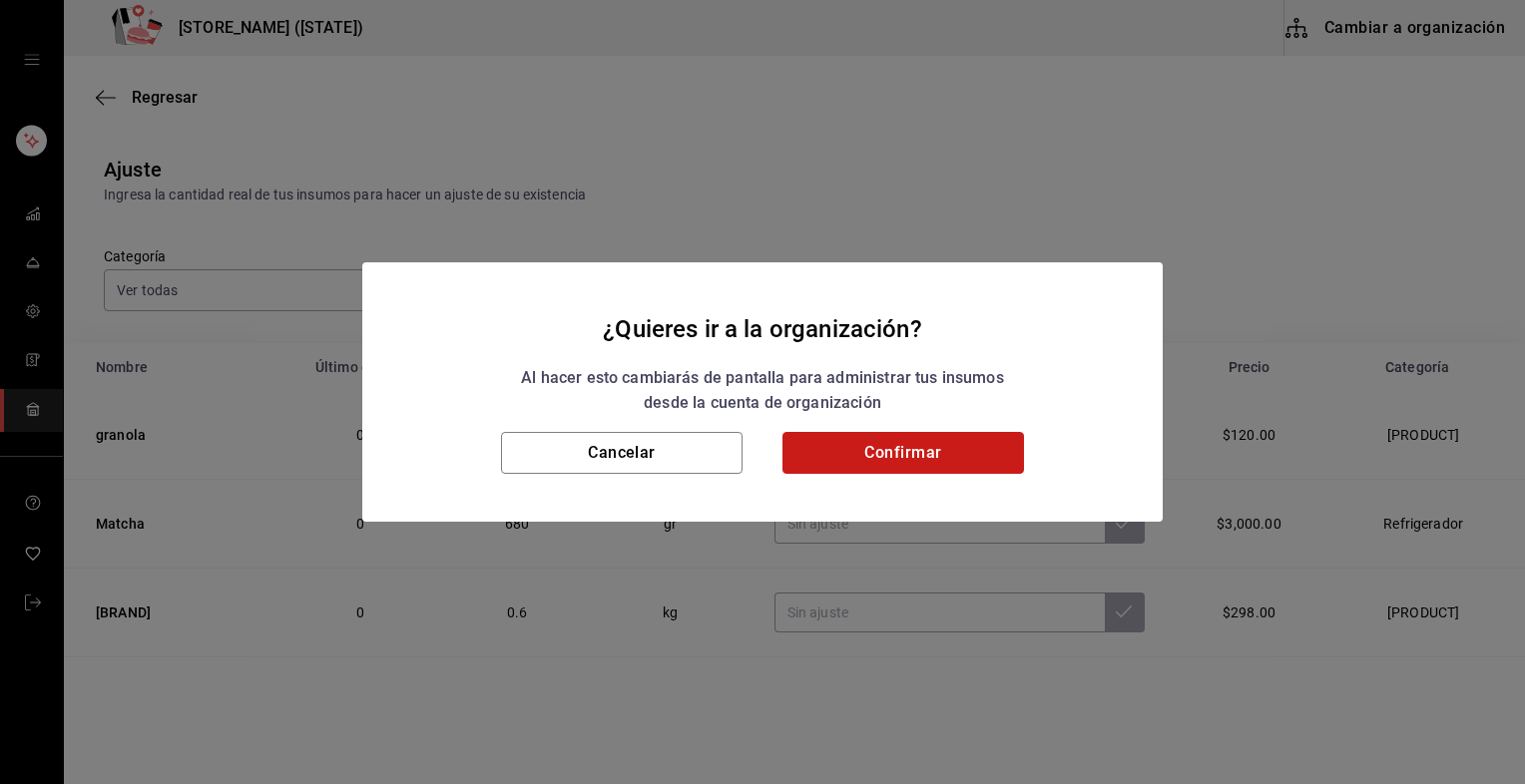 click on "Confirmar" at bounding box center (903, 453) 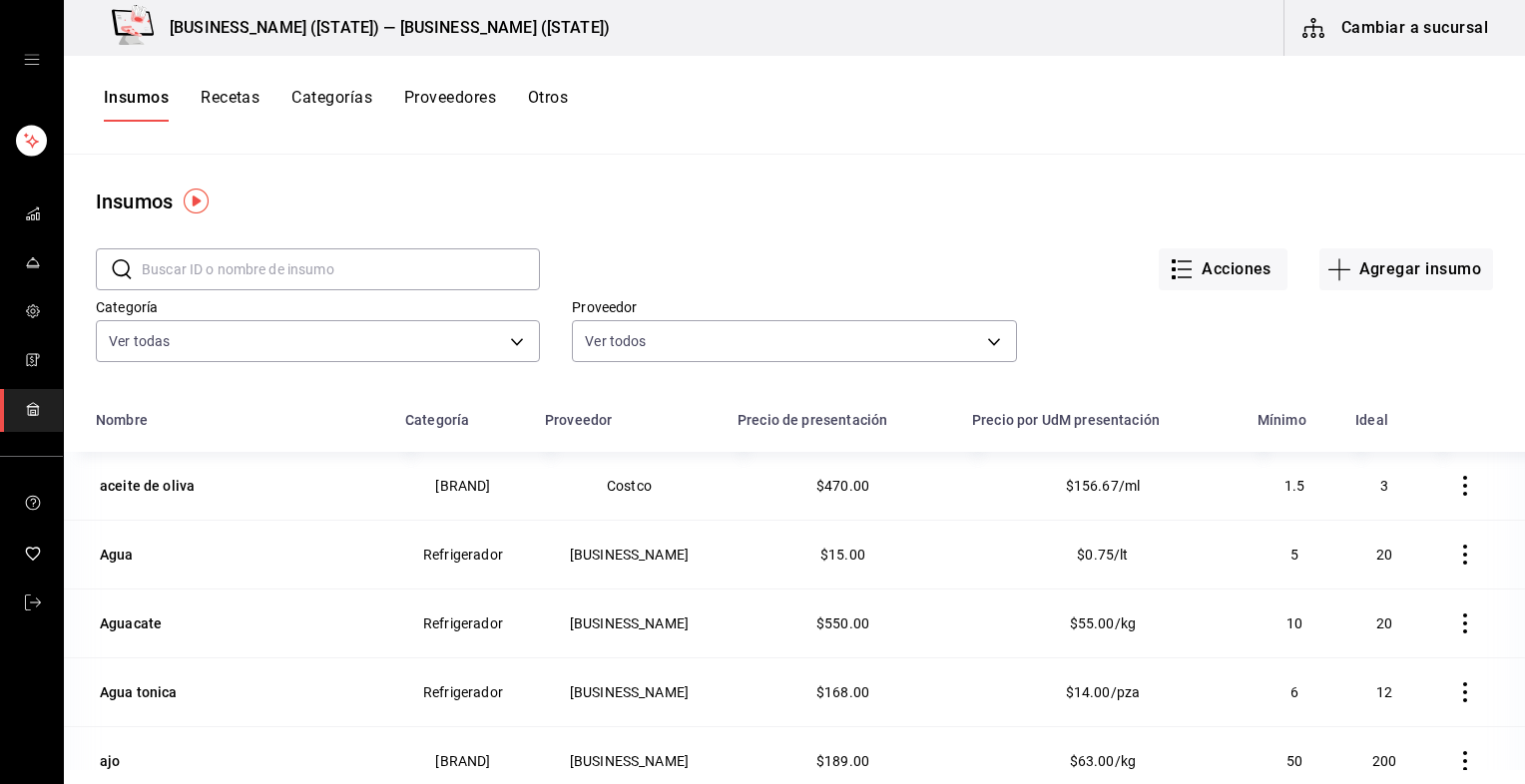click on "Cambiar a sucursal" at bounding box center (1396, 28) 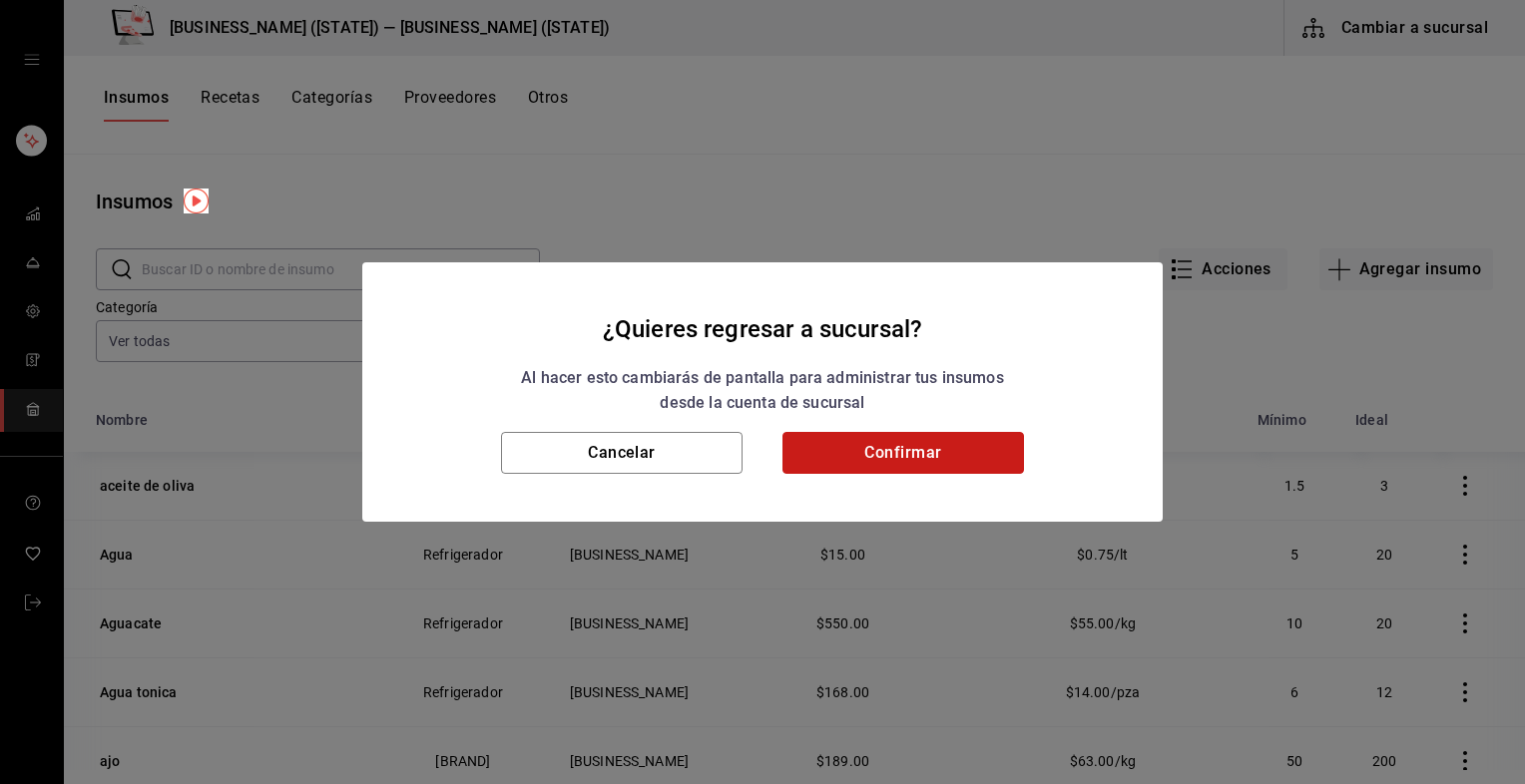 click on "Confirmar" at bounding box center [903, 453] 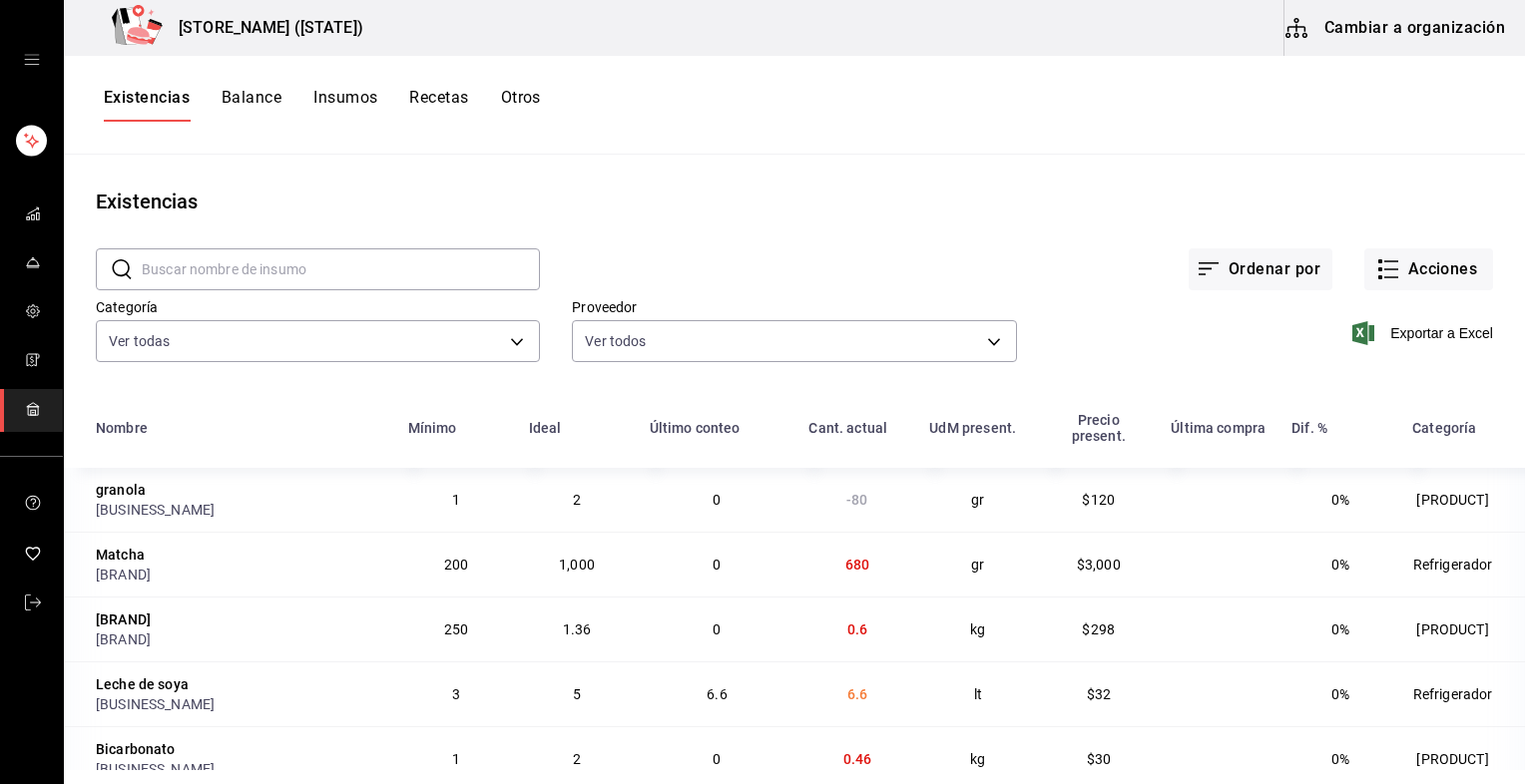 click on "Balance" at bounding box center (252, 105) 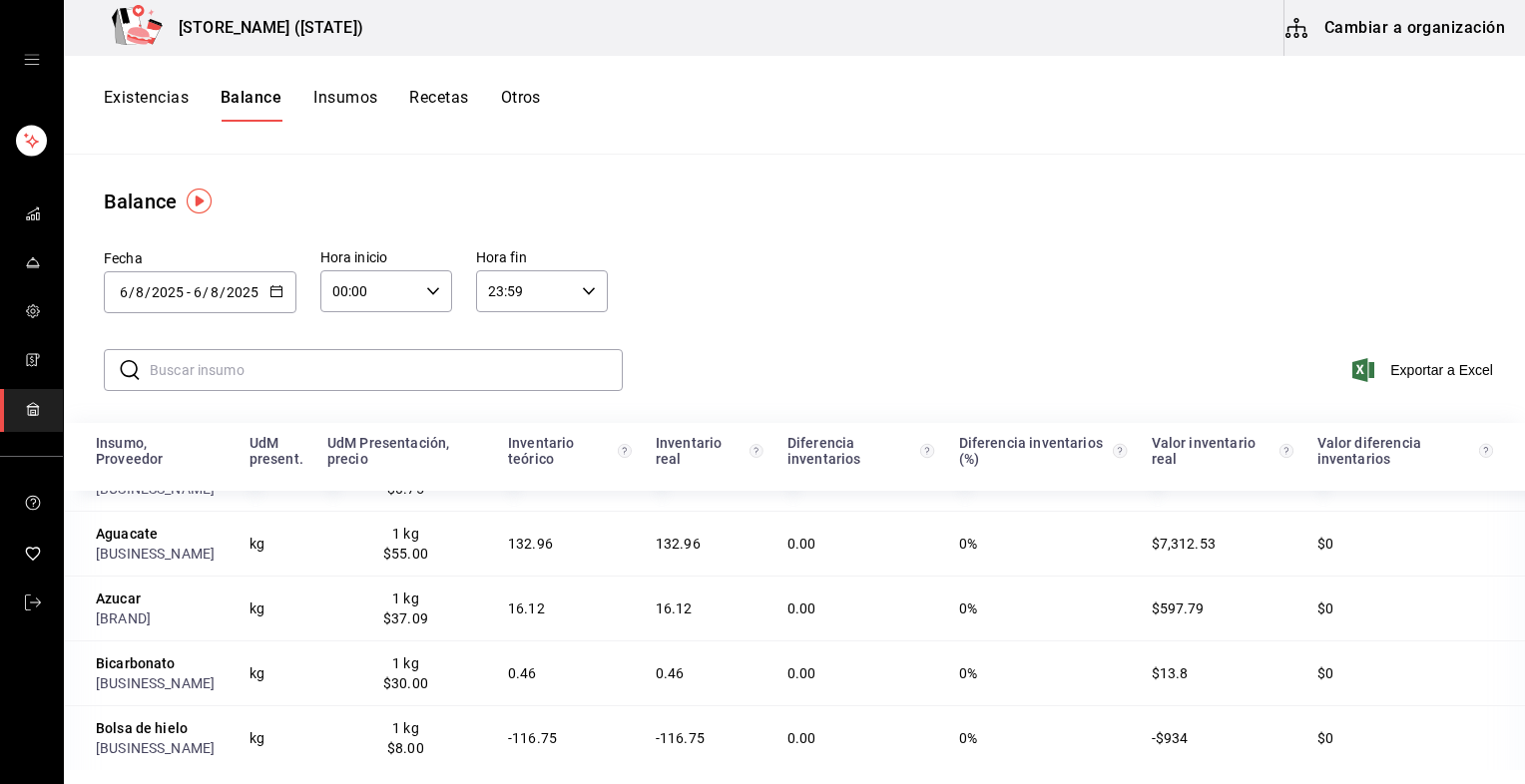 scroll, scrollTop: 0, scrollLeft: 0, axis: both 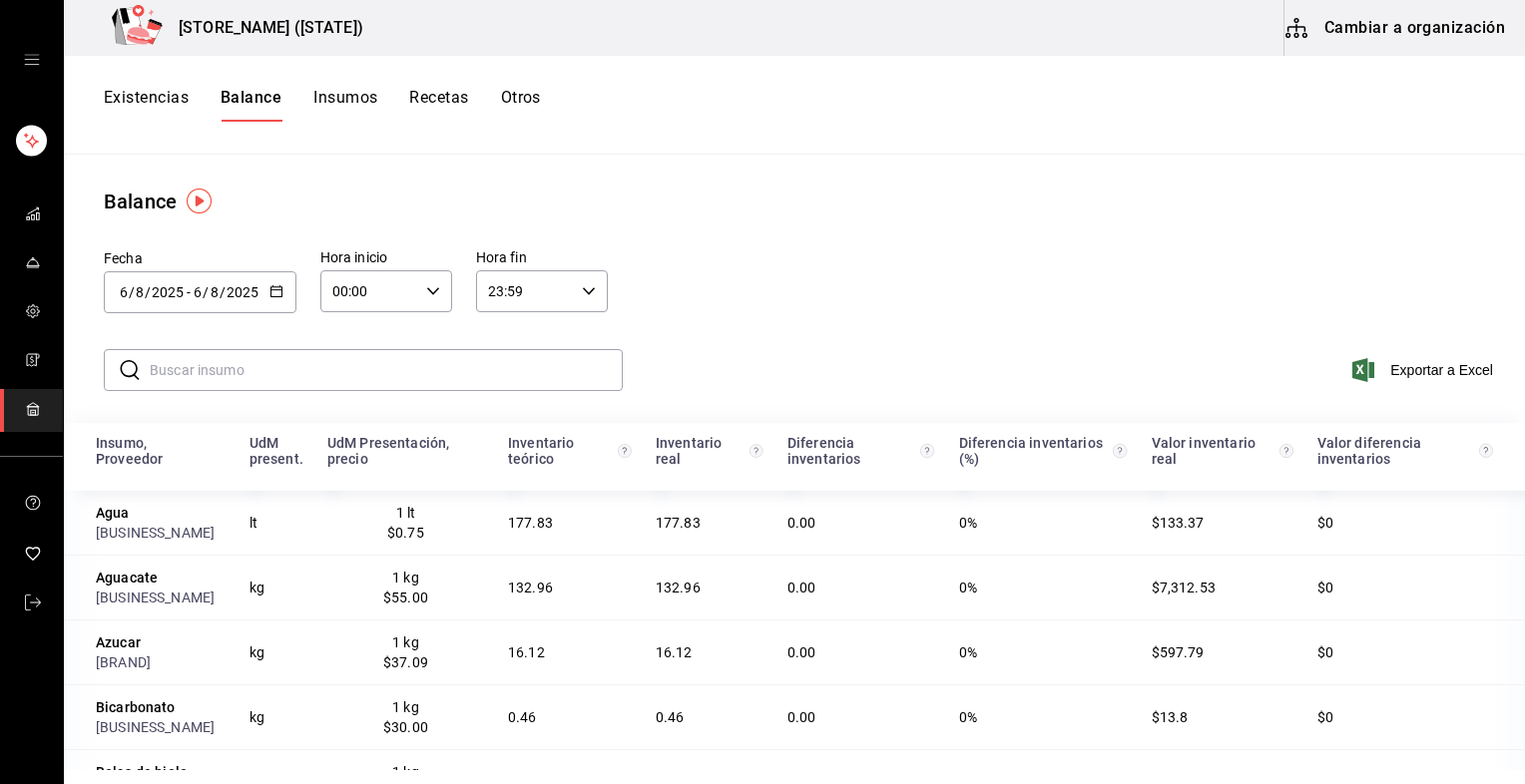 click on "Existencias" at bounding box center (146, 105) 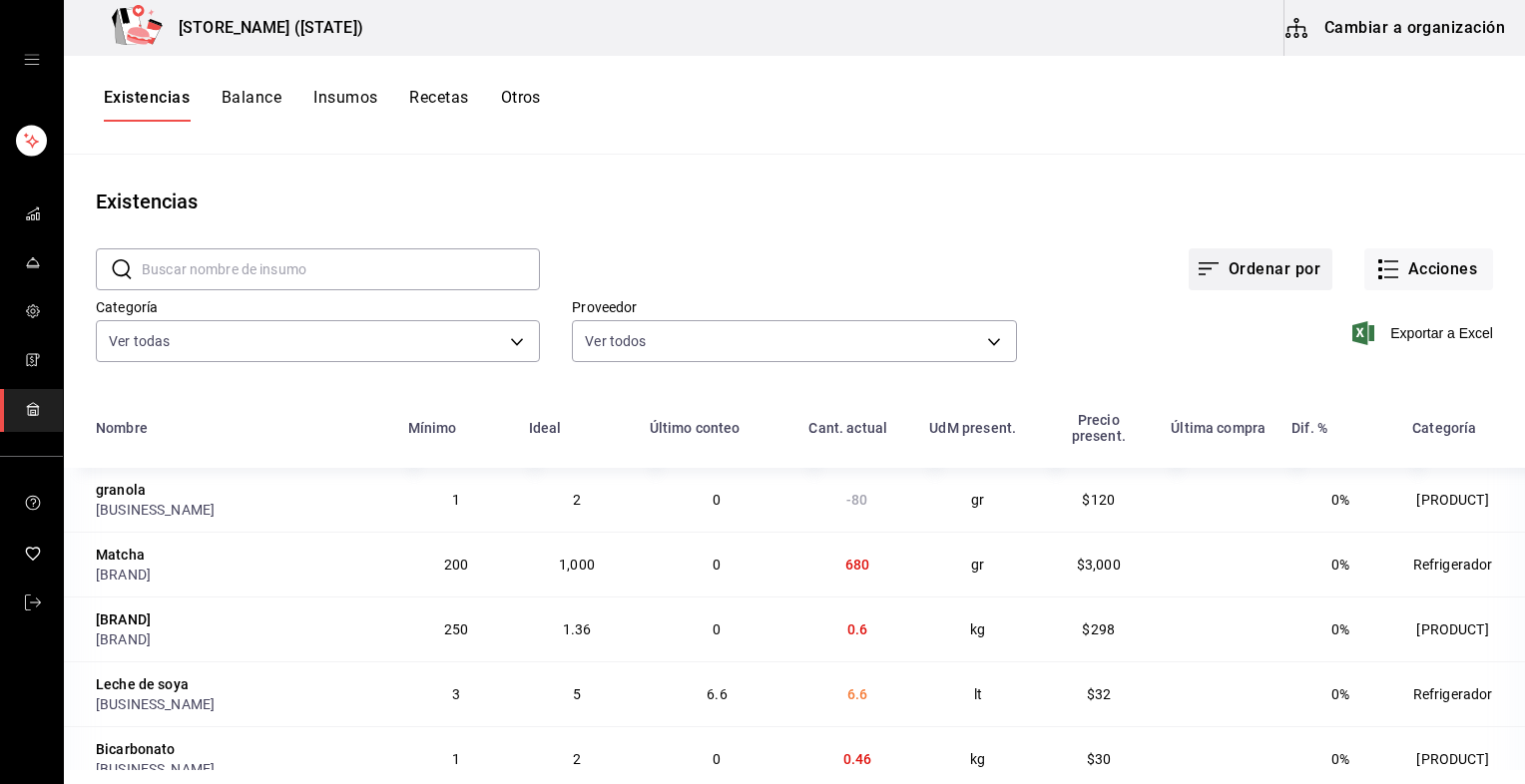 click on "Ordenar por" at bounding box center [1261, 269] 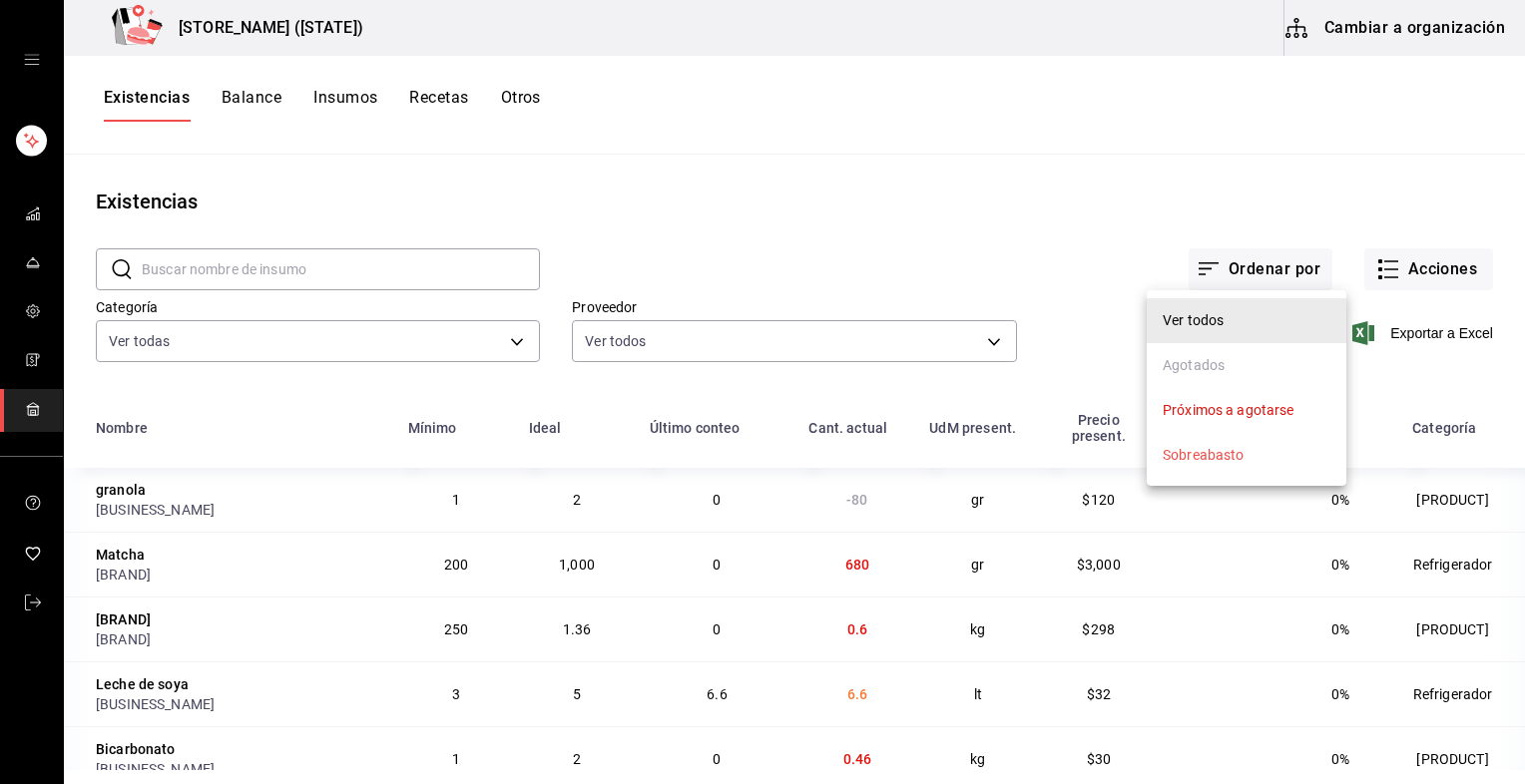 click on "Próximos a agotarse" at bounding box center [1229, 410] 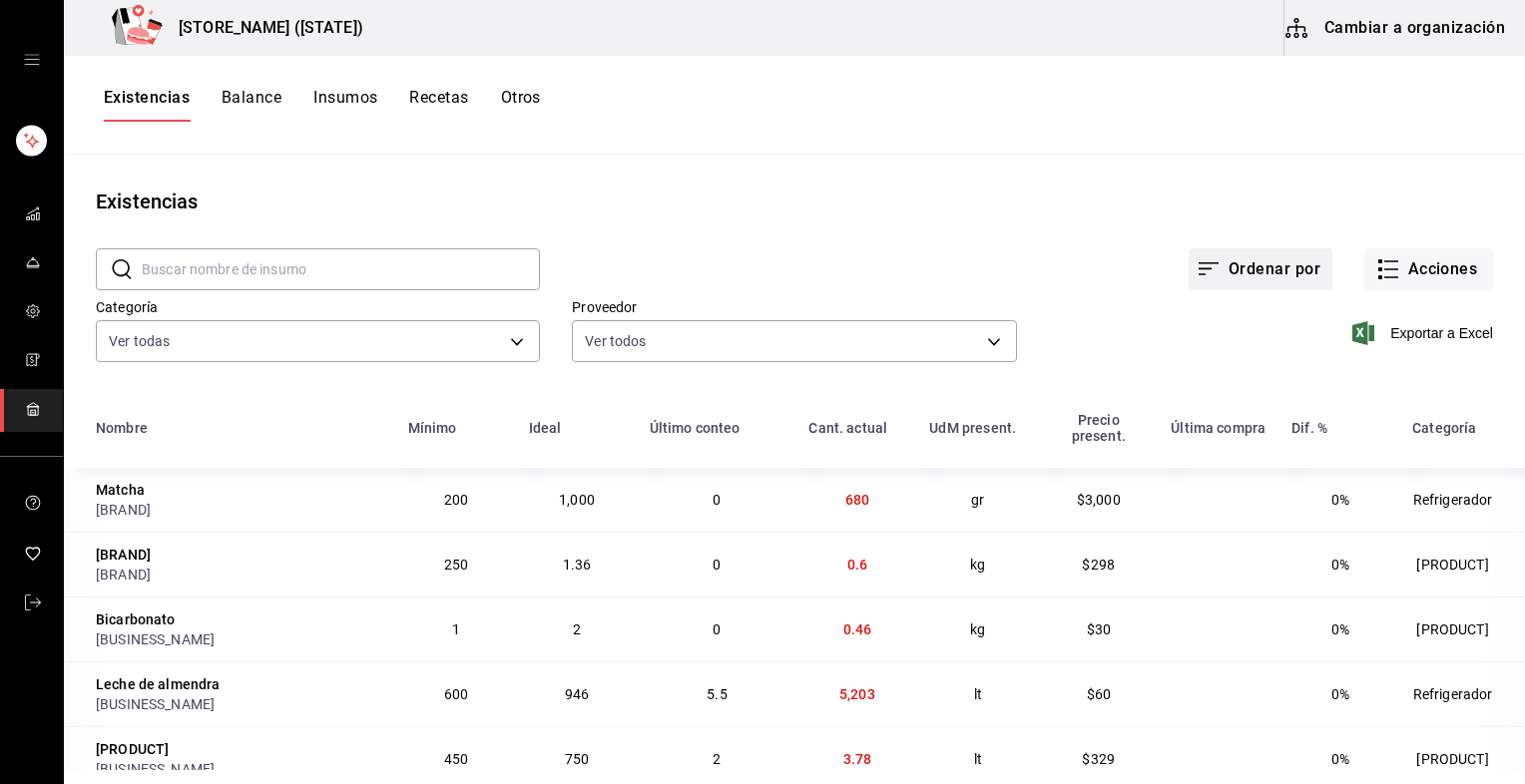 click on "Ordenar por" at bounding box center (1261, 269) 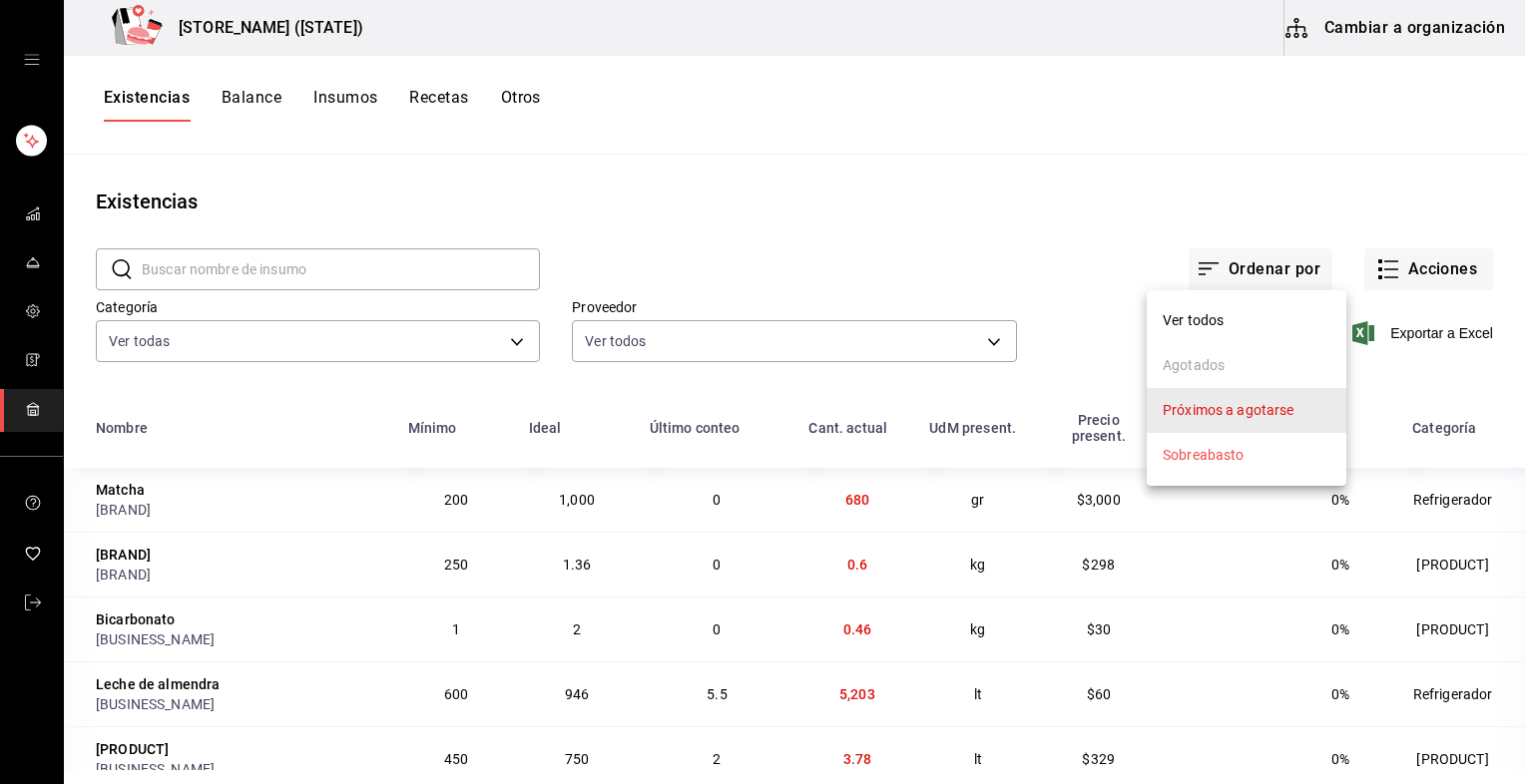 click on "Agotados" at bounding box center [1247, 365] 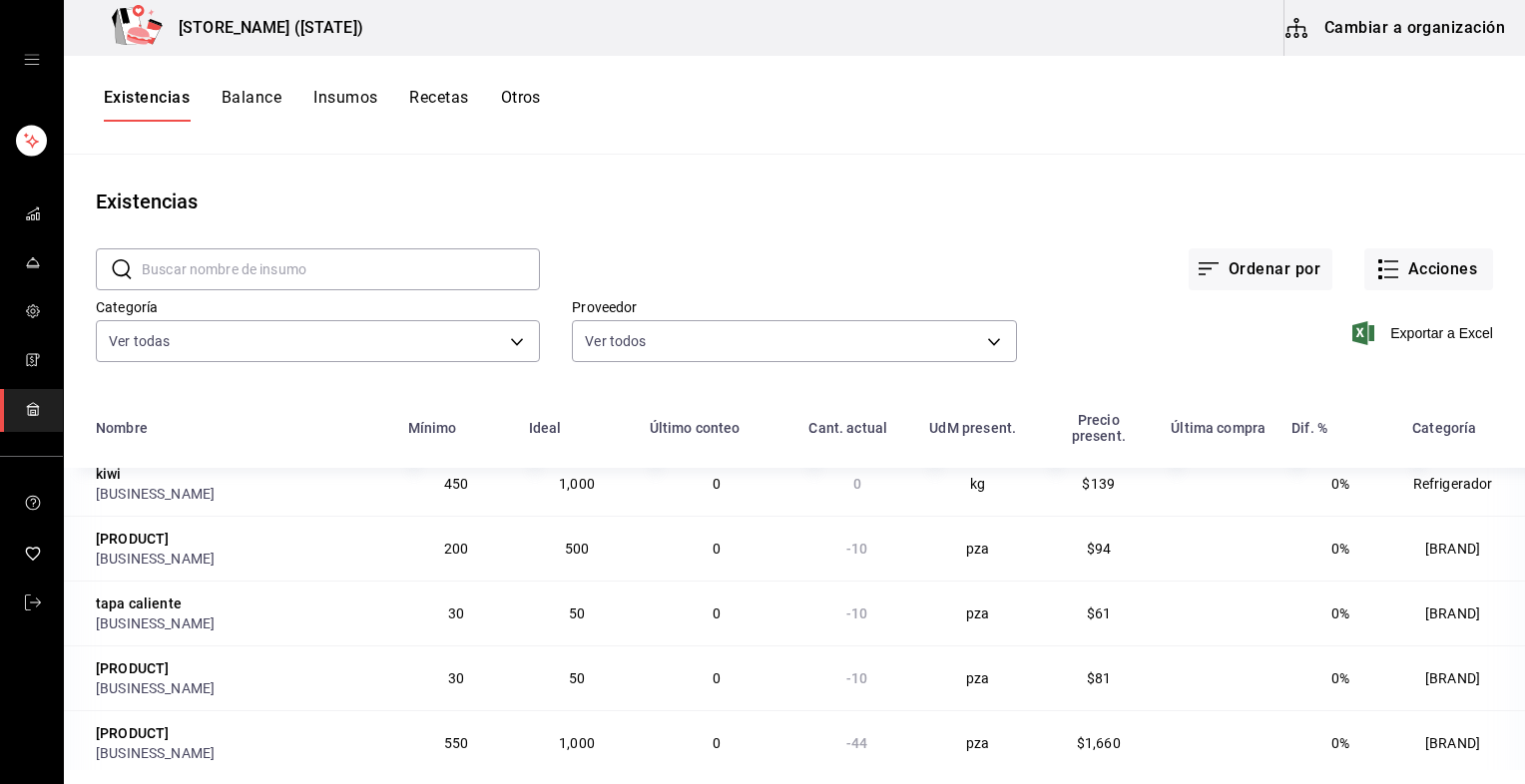 scroll, scrollTop: 831, scrollLeft: 0, axis: vertical 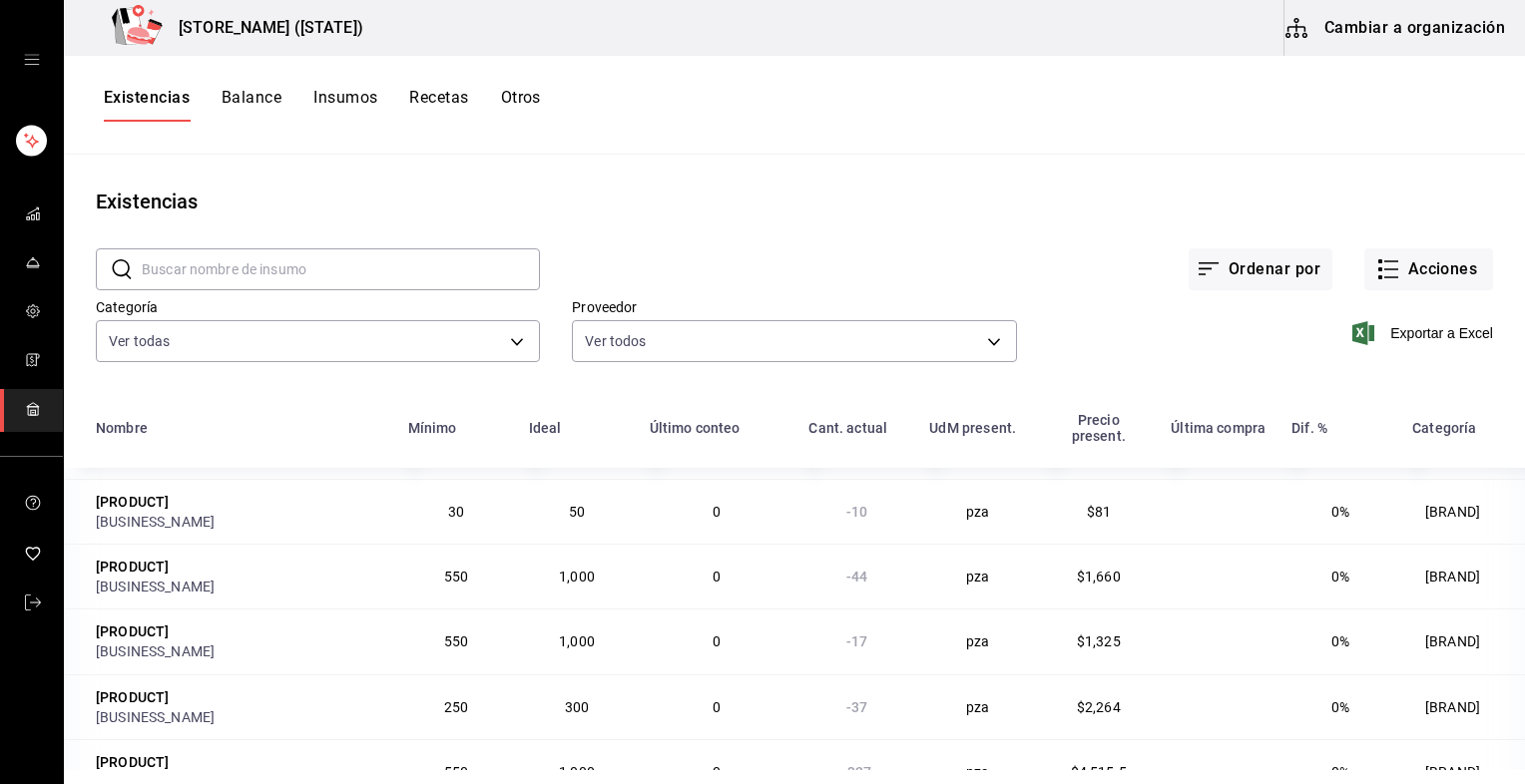 click on "Exportar a Excel" at bounding box center [1255, 317] 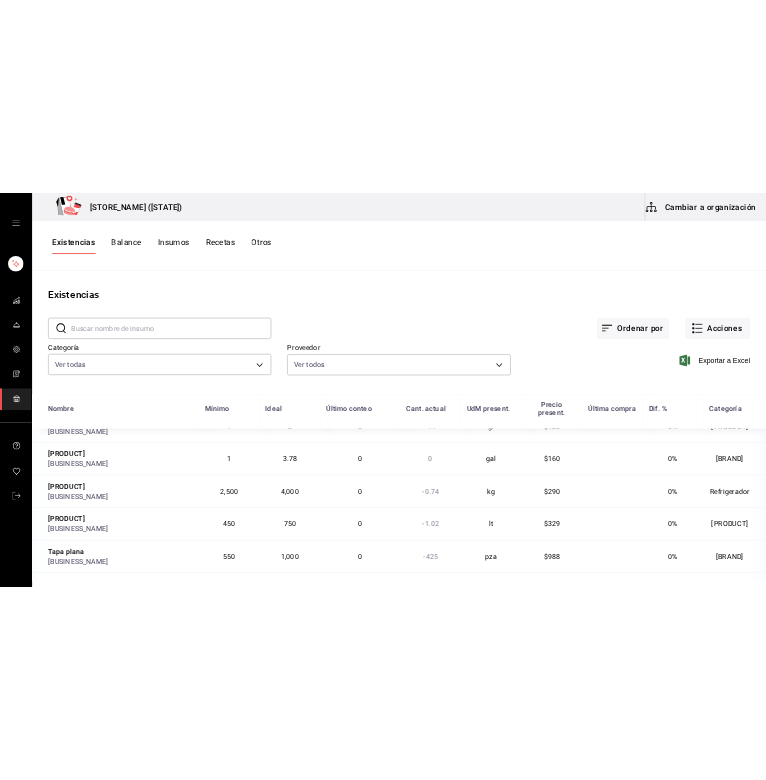 scroll, scrollTop: 0, scrollLeft: 0, axis: both 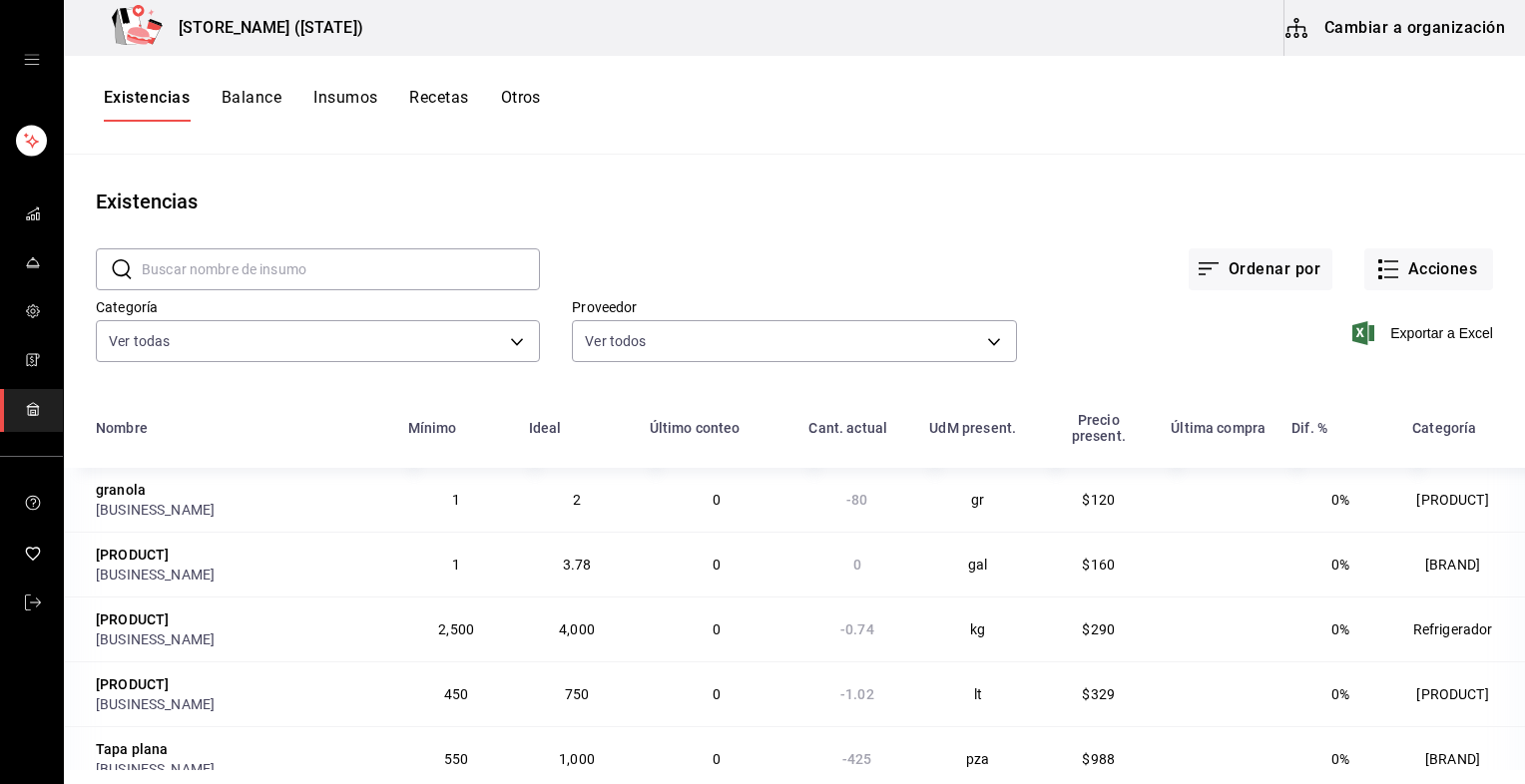 drag, startPoint x: 1086, startPoint y: 608, endPoint x: 1106, endPoint y: 181, distance: 427.46813 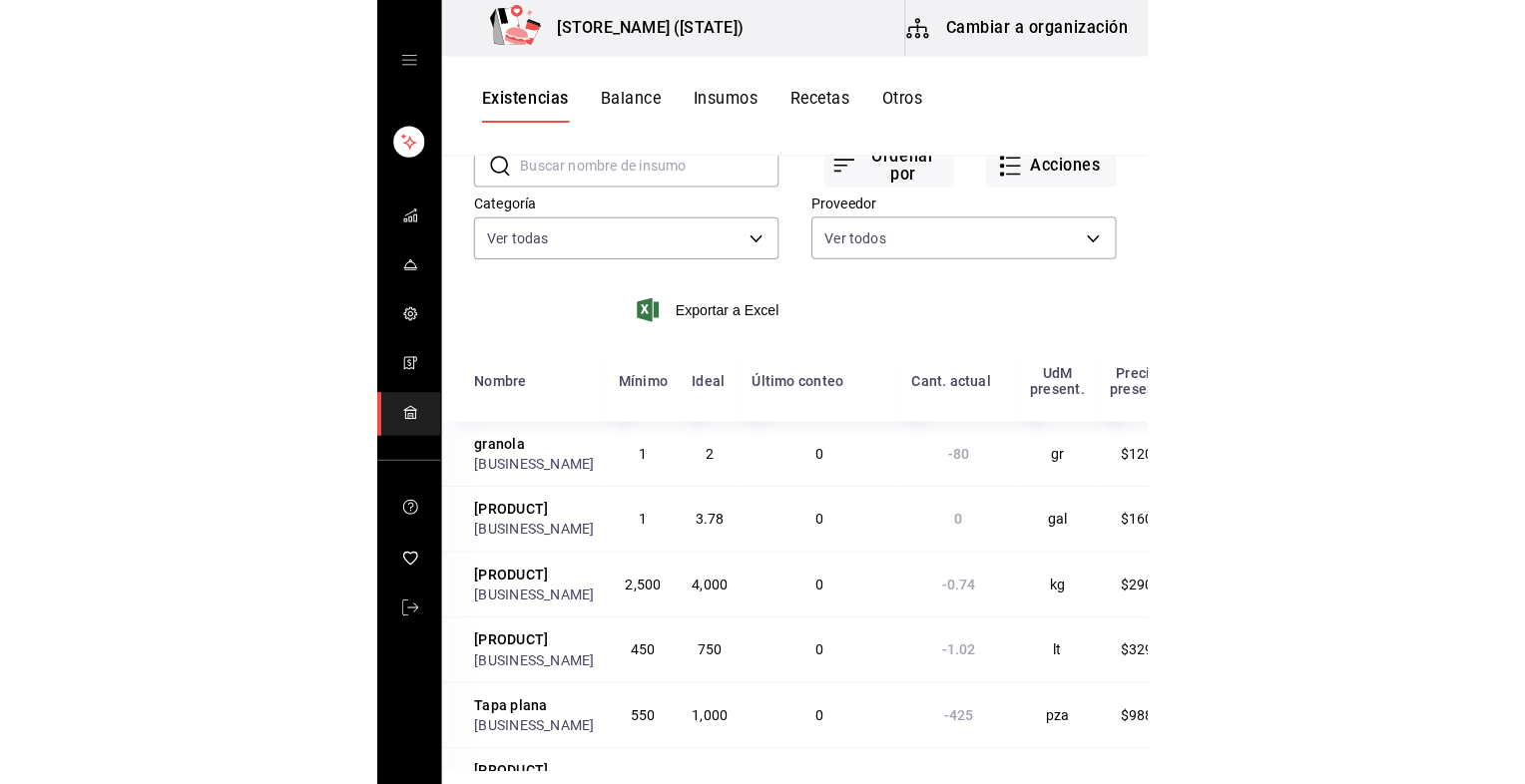 scroll, scrollTop: 166, scrollLeft: 0, axis: vertical 